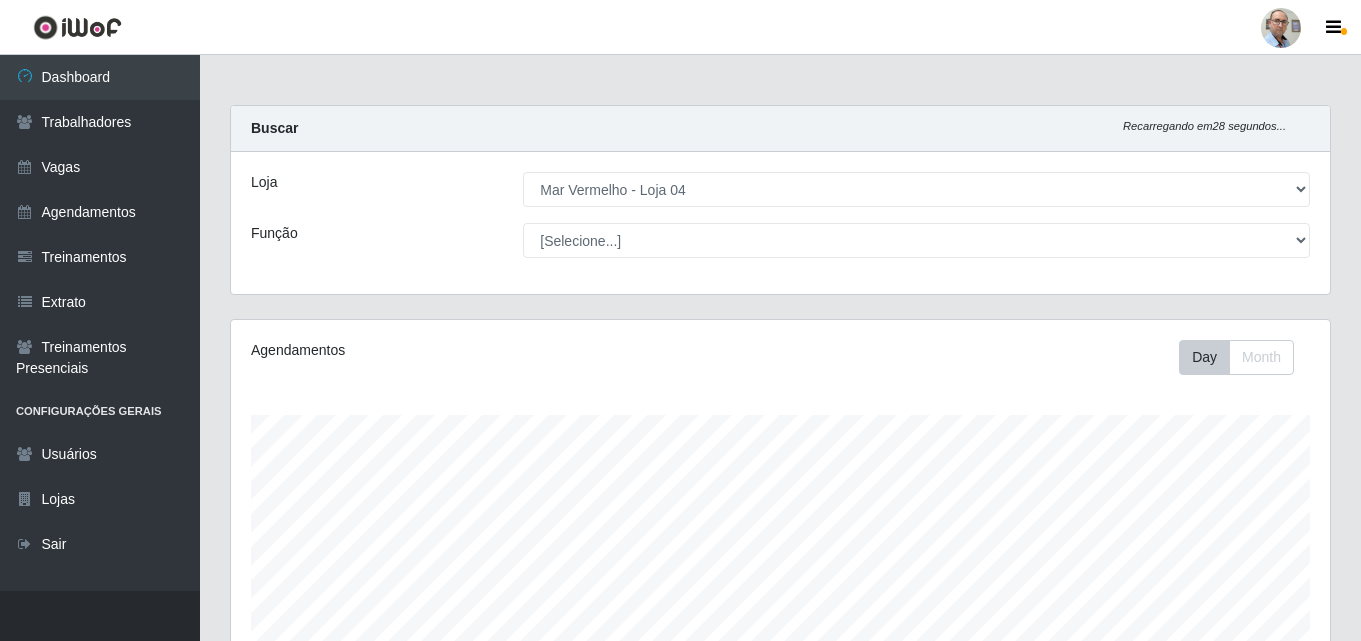 select on "251" 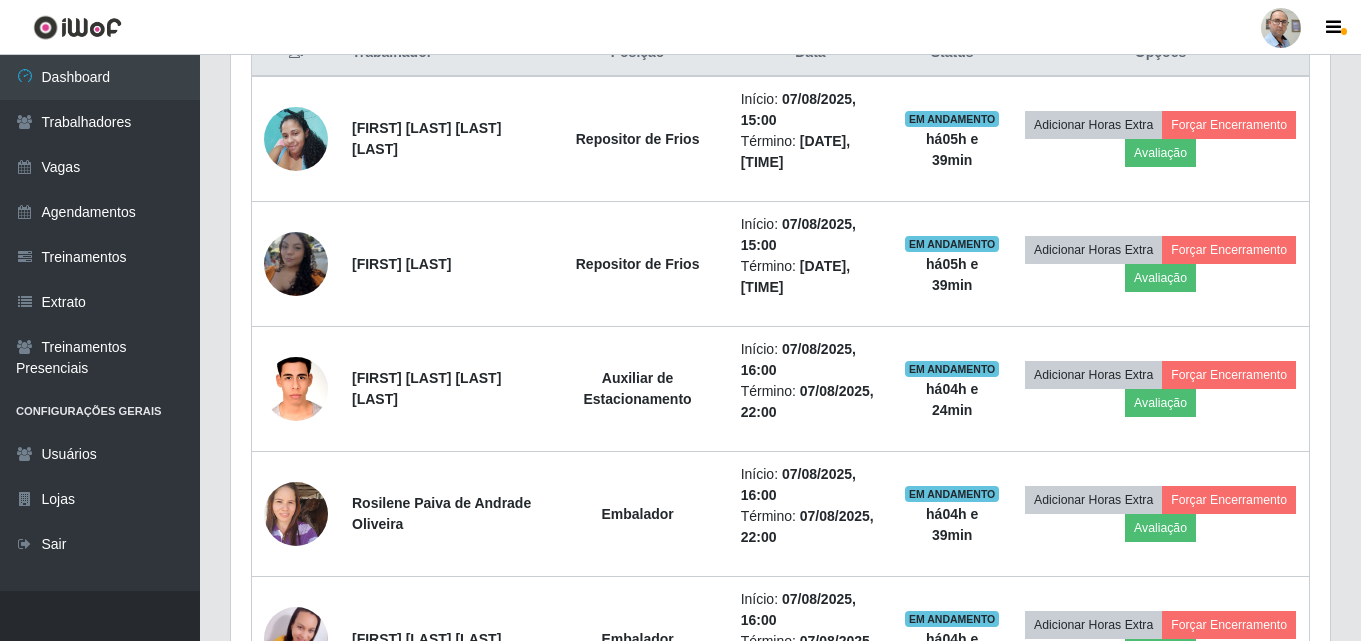 scroll, scrollTop: 999585, scrollLeft: 998901, axis: both 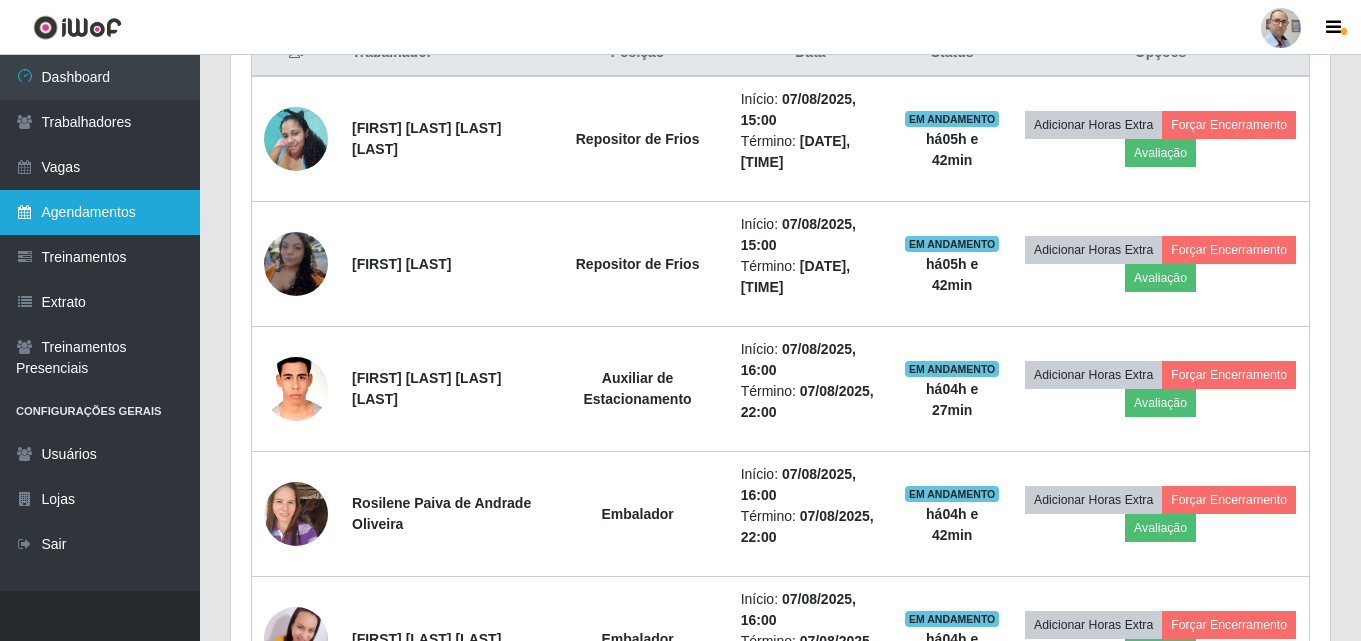 click on "Agendamentos" at bounding box center [100, 212] 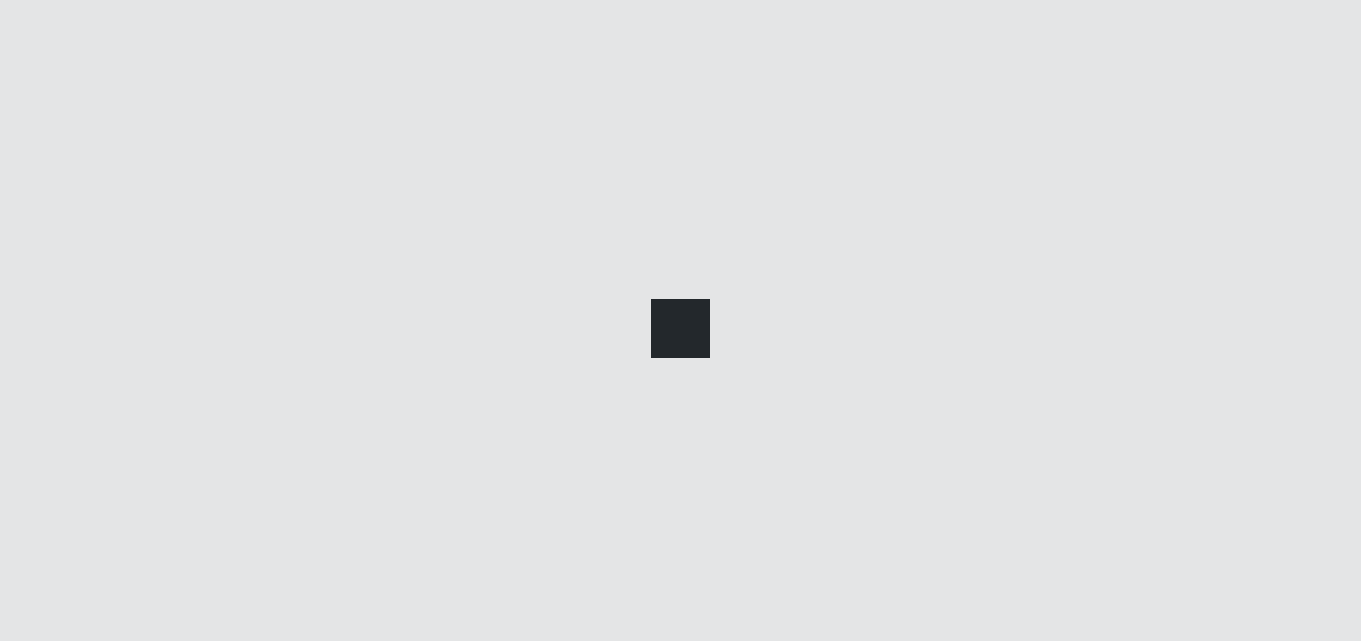scroll, scrollTop: 0, scrollLeft: 0, axis: both 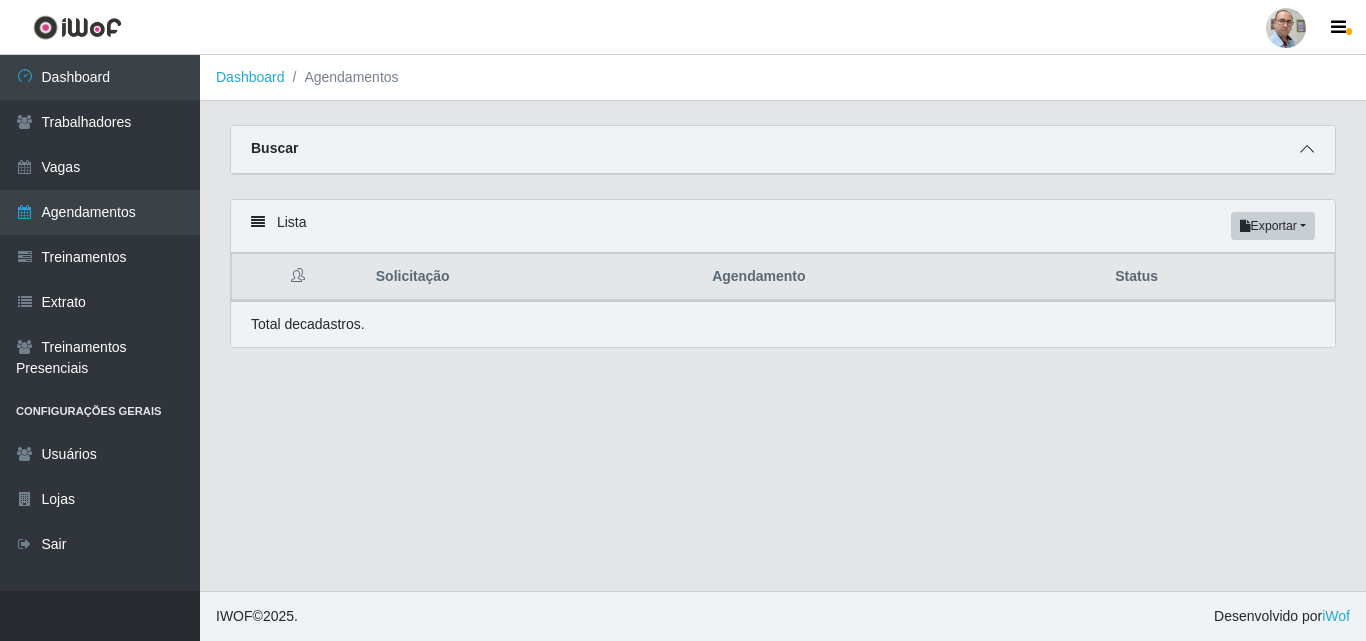 click at bounding box center [1307, 149] 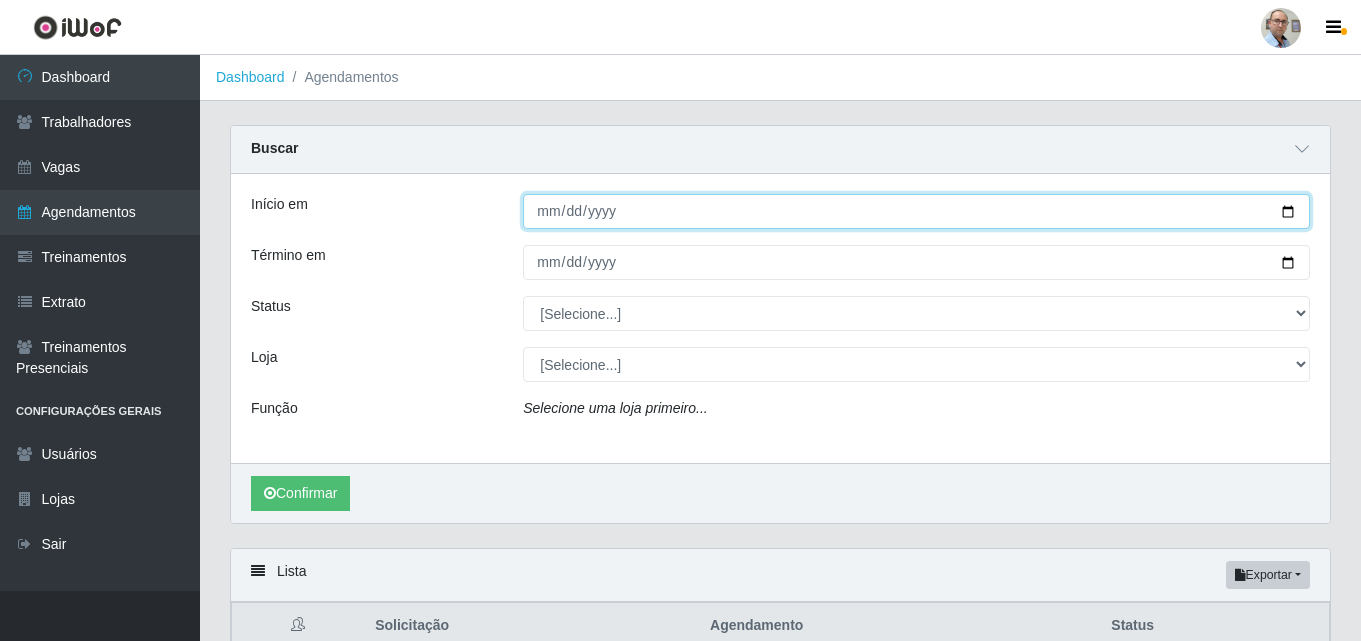 click on "Início em" at bounding box center (916, 211) 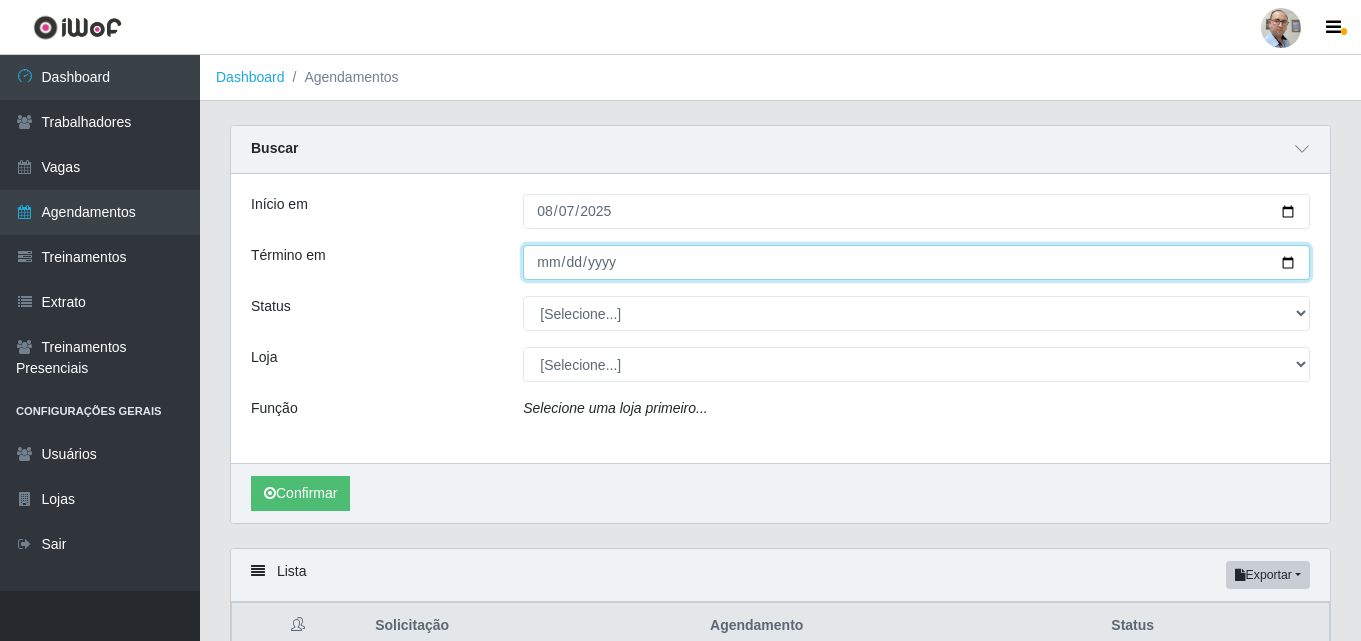 click on "Término em" at bounding box center [916, 262] 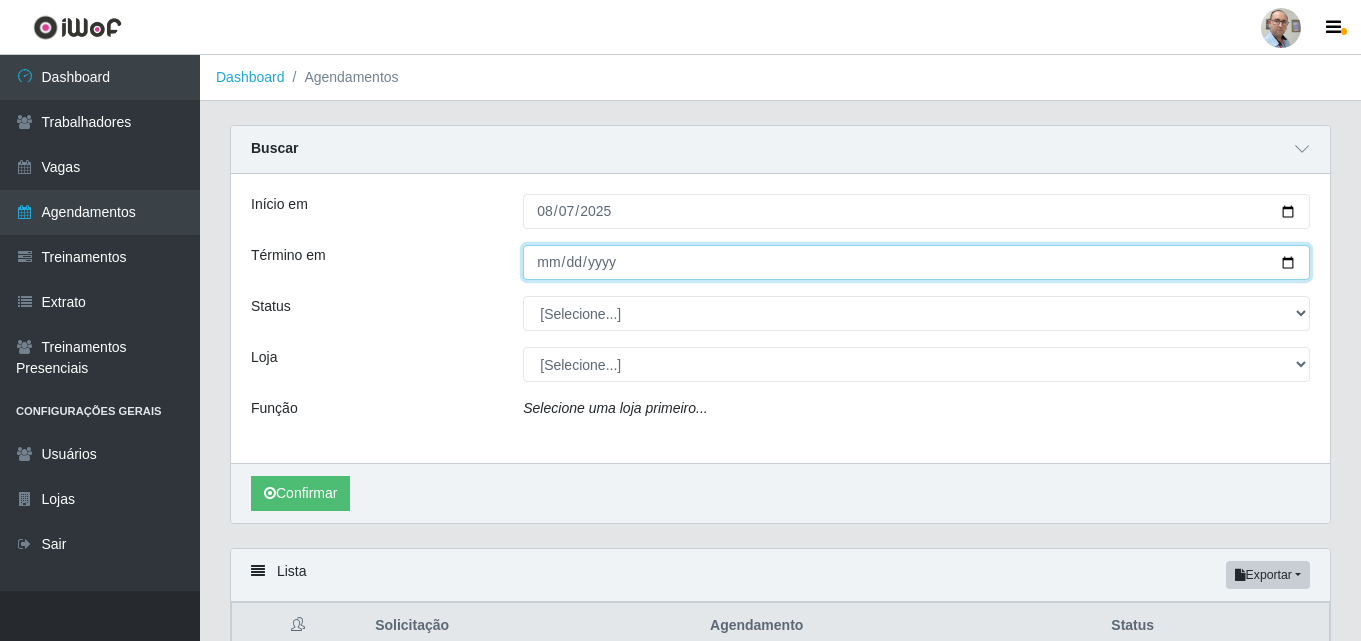 click on "Término em" at bounding box center [916, 262] 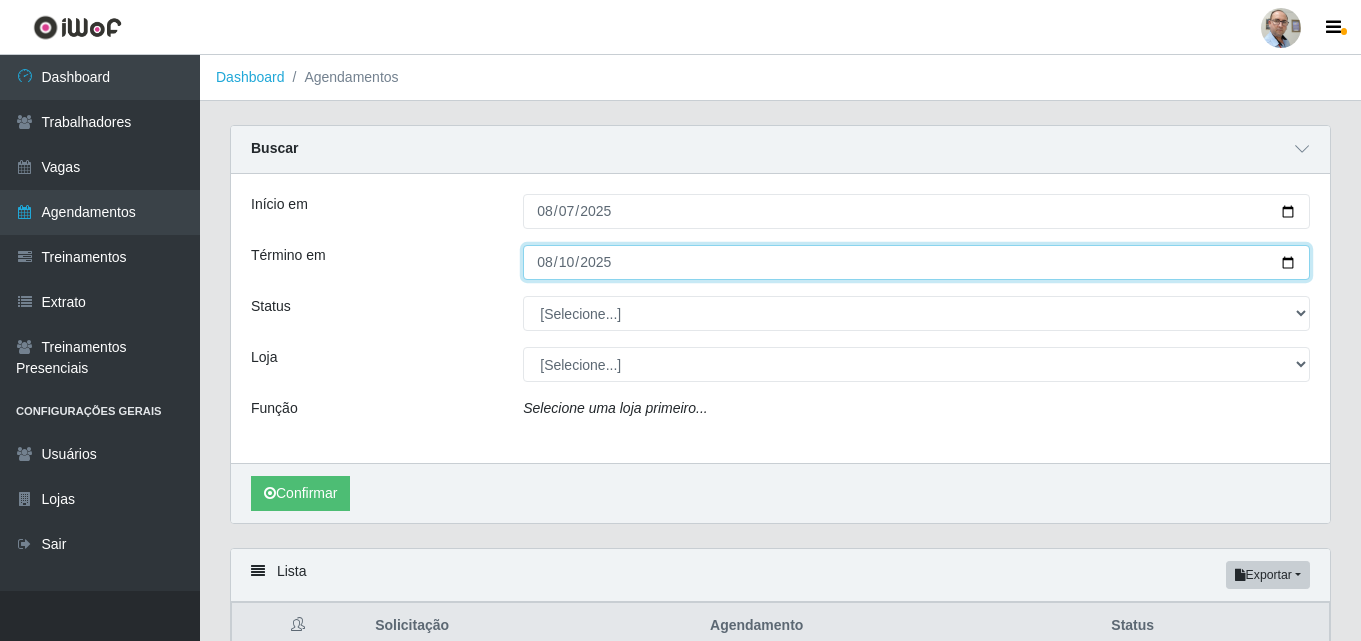 type on "2025-08-10" 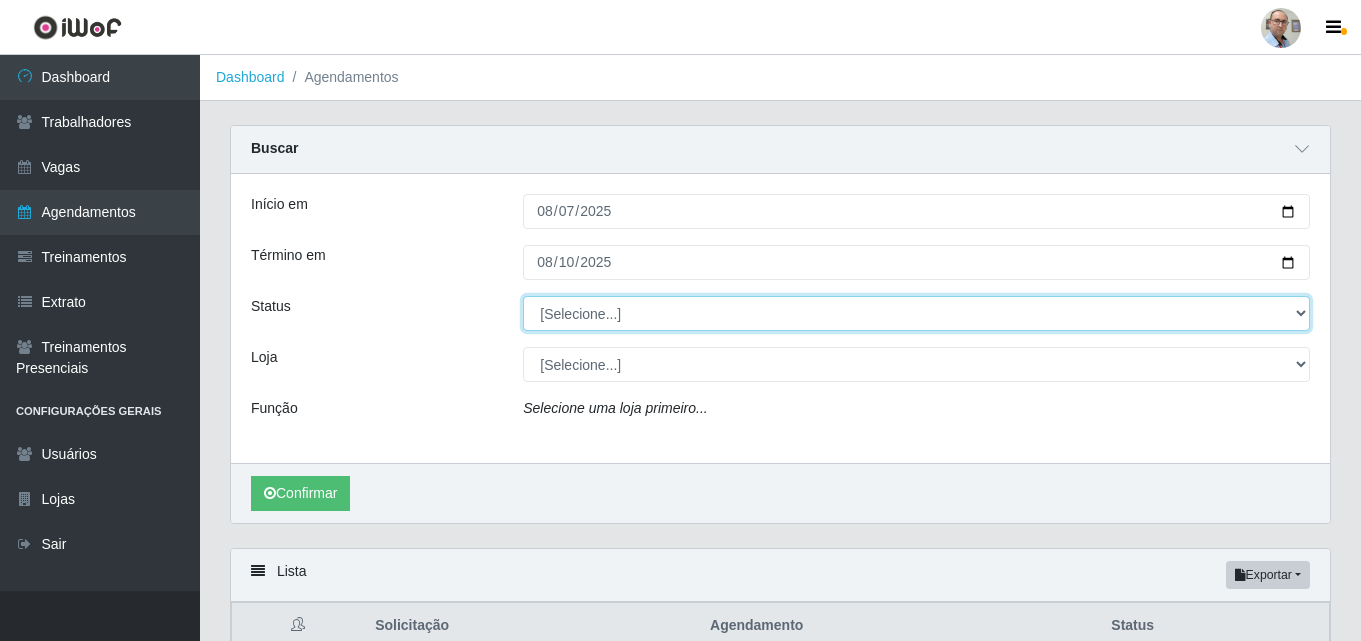 click on "[Selecione...] AGENDADO AGUARDANDO LIBERAR EM ANDAMENTO EM REVISÃO FINALIZADO CANCELADO FALTA" at bounding box center [916, 313] 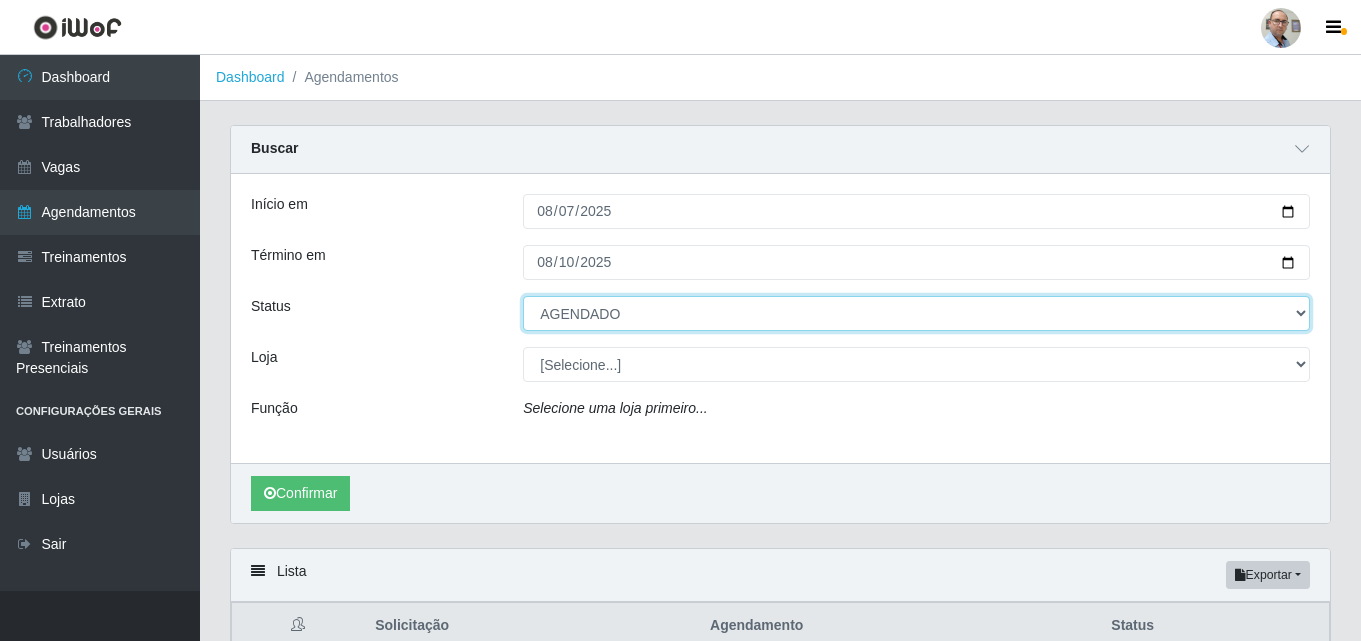 click on "[Selecione...] AGENDADO AGUARDANDO LIBERAR EM ANDAMENTO EM REVISÃO FINALIZADO CANCELADO FALTA" at bounding box center (916, 313) 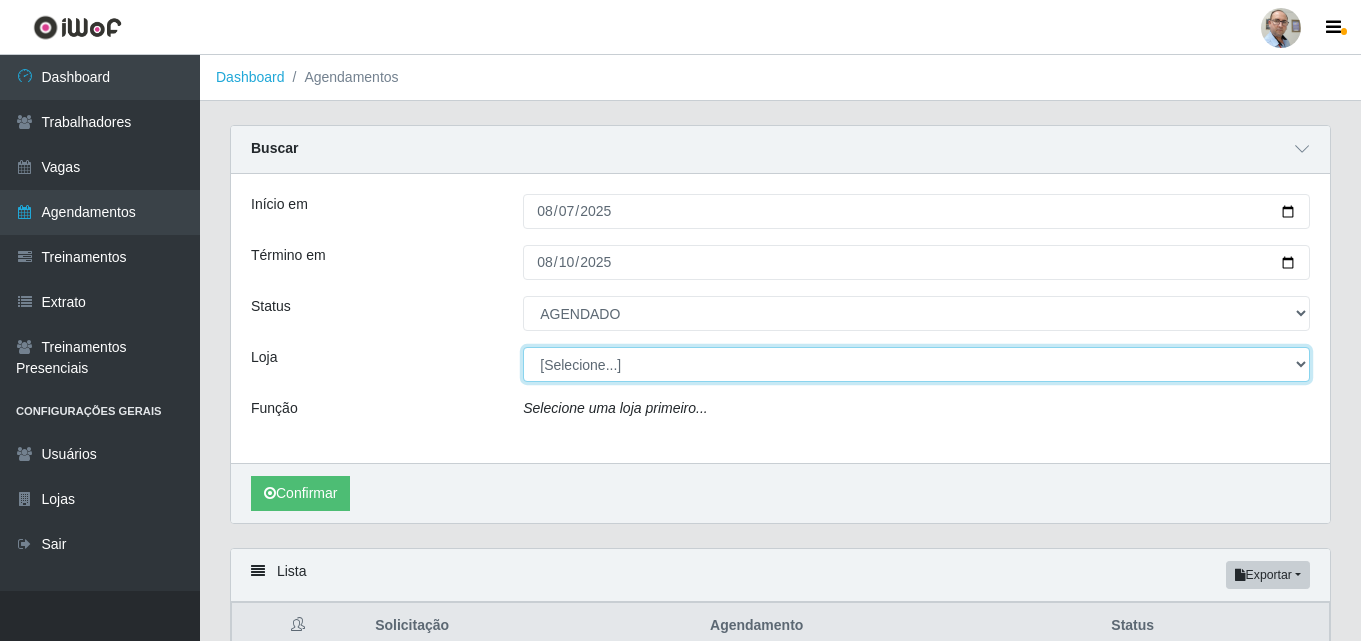 click on "[Selecione...] Mar Vermelho - Loja 04" at bounding box center [916, 364] 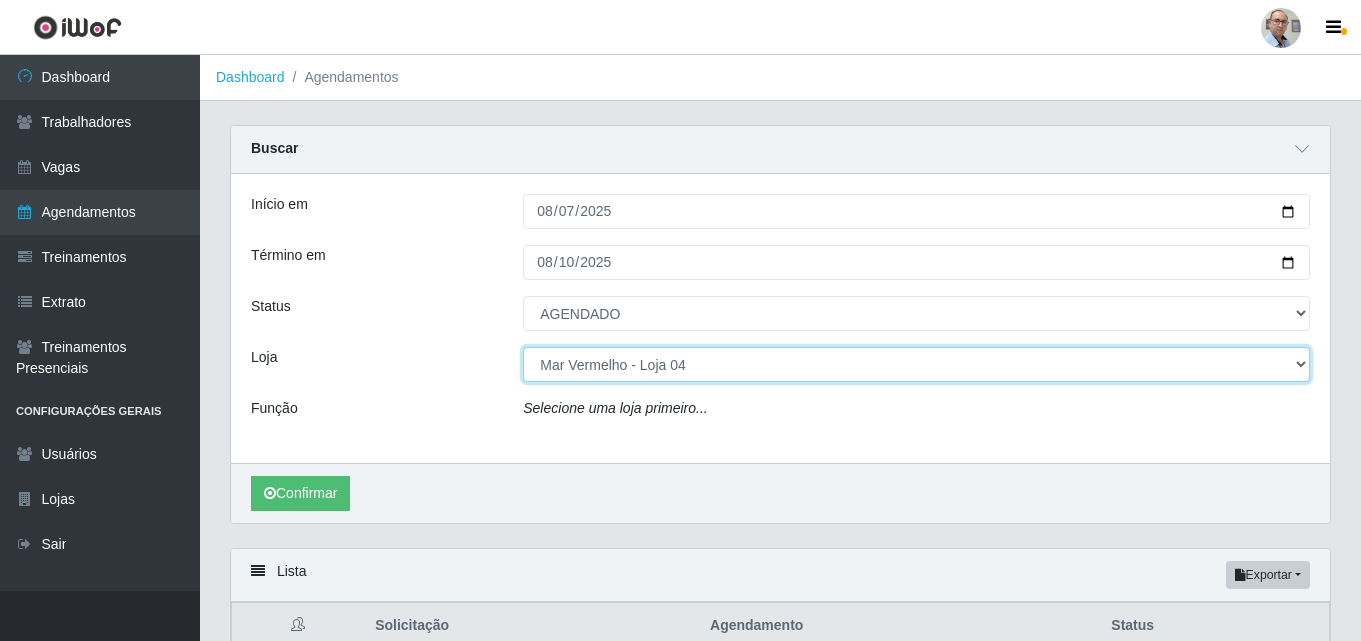 click on "[Selecione...] Mar Vermelho - Loja 04" at bounding box center [916, 364] 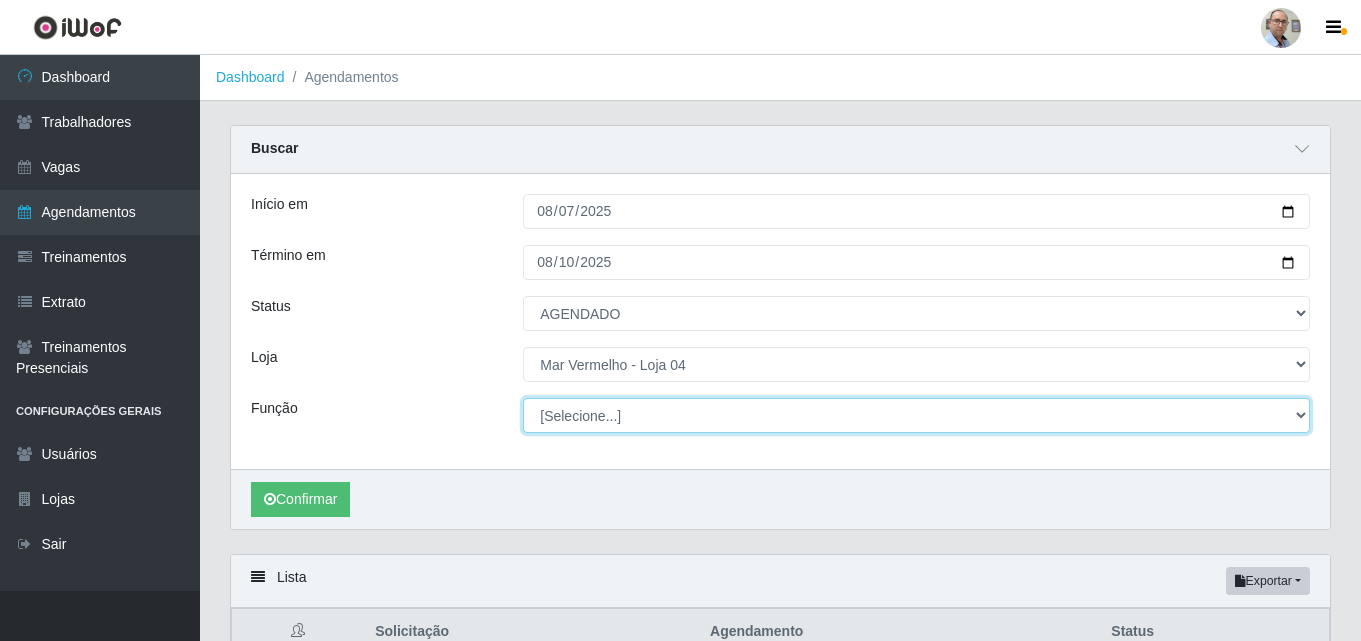 click on "[Selecione...] ASG ASG + ASG ++ Auxiliar de Depósito  Auxiliar de Depósito + Auxiliar de Depósito ++ Auxiliar de Estacionamento Auxiliar de Estacionamento + Auxiliar de Estacionamento ++ Balconista de Frios Balconista de Frios + Balconista de Padaria  Balconista de Padaria + Embalador Embalador + Embalador ++ Operador de Caixa Operador de Caixa + Operador de Caixa ++ Repositor  Repositor + Repositor ++ Repositor de Frios Repositor de Frios + Repositor de Frios ++ Repositor de Hortifruti Repositor de Hortifruti + Repositor de Hortifruti ++" at bounding box center [916, 415] 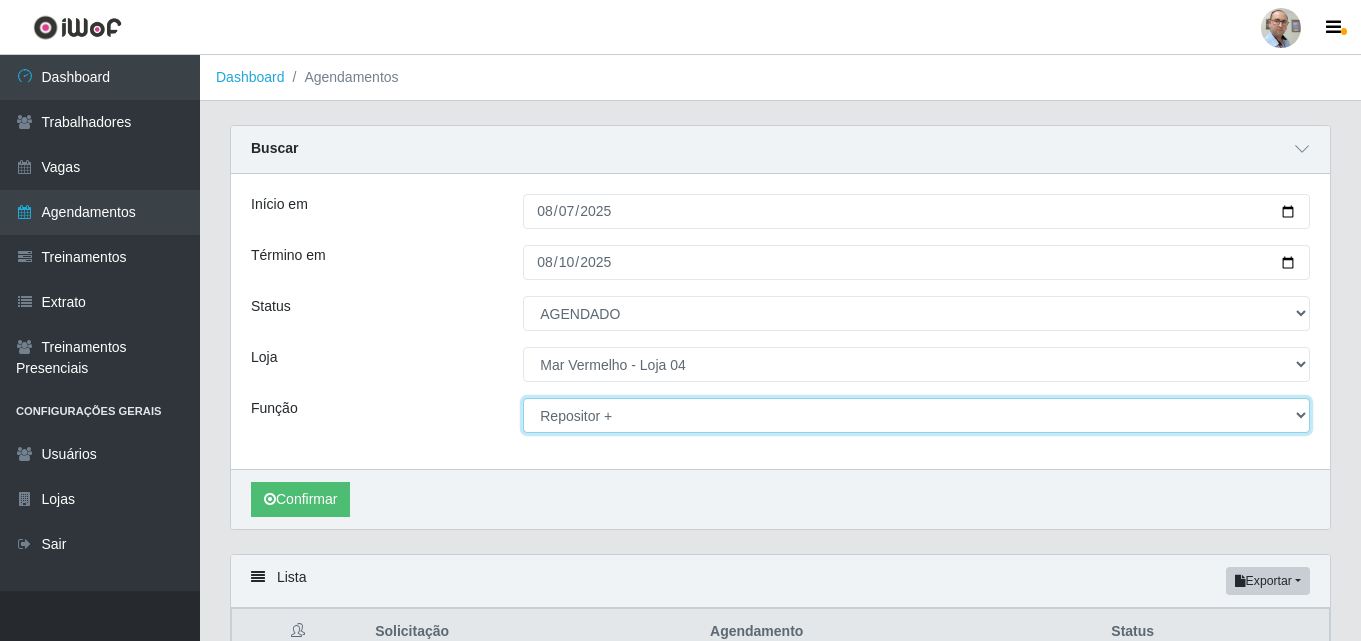 click on "[Selecione...] ASG ASG + ASG ++ Auxiliar de Depósito  Auxiliar de Depósito + Auxiliar de Depósito ++ Auxiliar de Estacionamento Auxiliar de Estacionamento + Auxiliar de Estacionamento ++ Balconista de Frios Balconista de Frios + Balconista de Padaria  Balconista de Padaria + Embalador Embalador + Embalador ++ Operador de Caixa Operador de Caixa + Operador de Caixa ++ Repositor  Repositor + Repositor ++ Repositor de Frios Repositor de Frios + Repositor de Frios ++ Repositor de Hortifruti Repositor de Hortifruti + Repositor de Hortifruti ++" at bounding box center [916, 415] 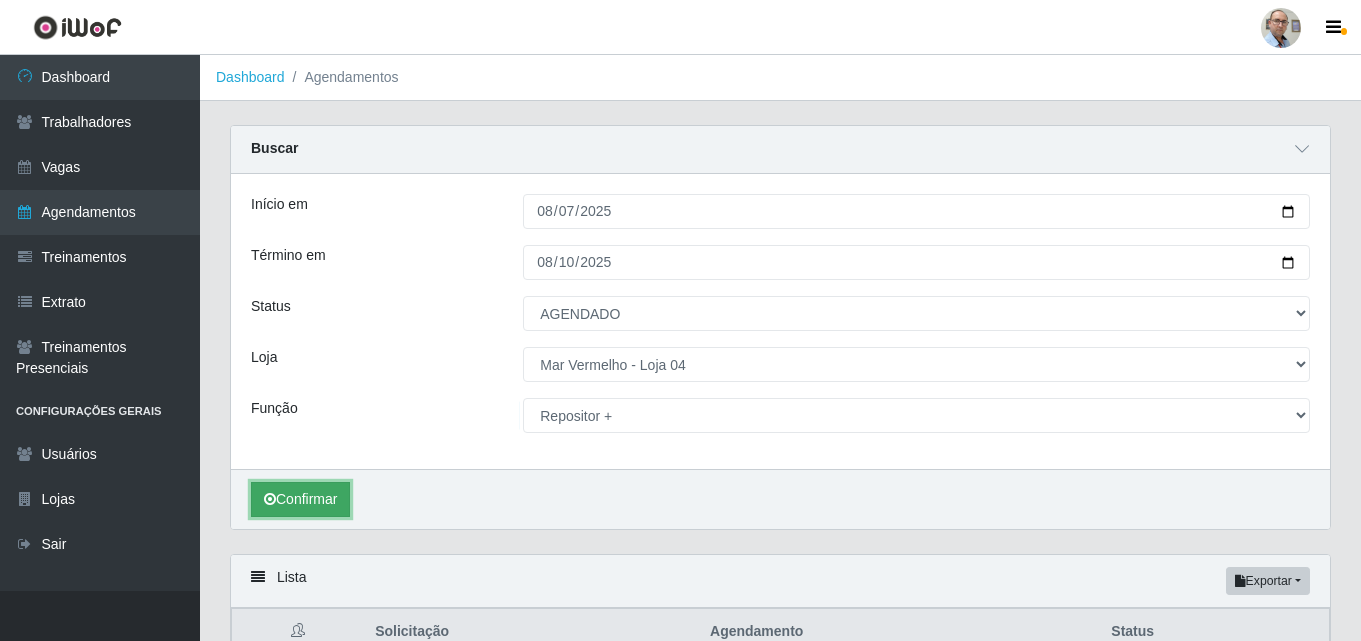 click on "Confirmar" at bounding box center [300, 499] 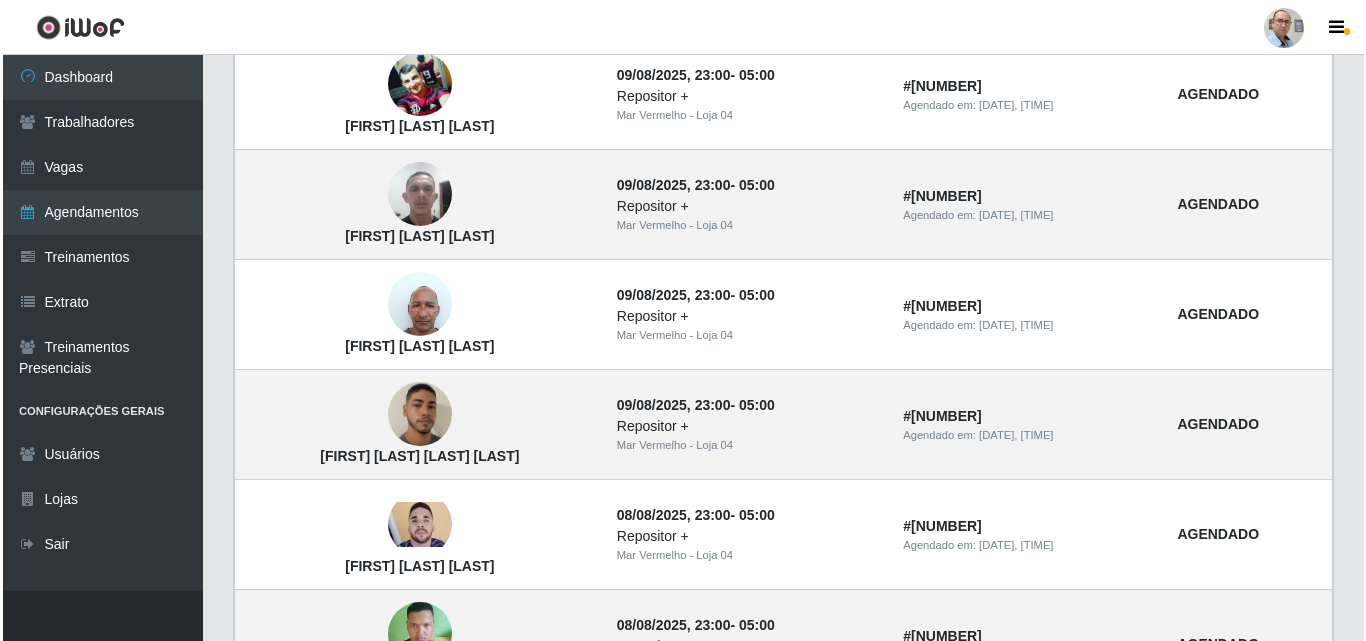 scroll, scrollTop: 737, scrollLeft: 0, axis: vertical 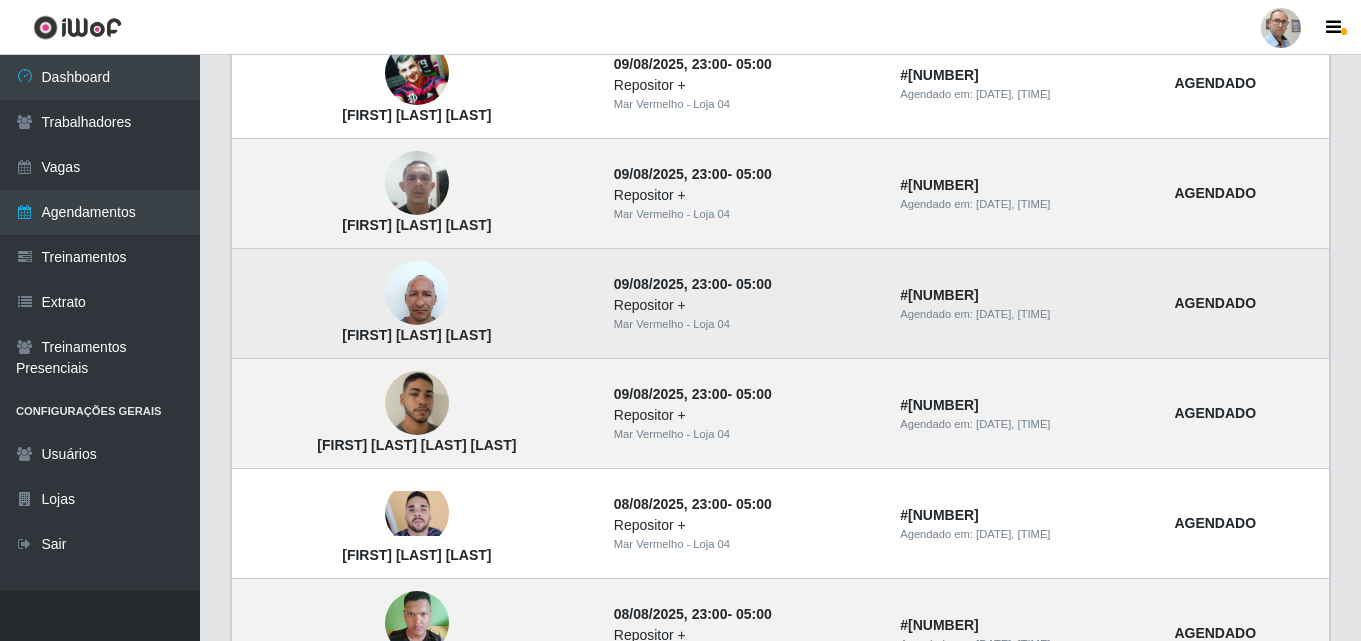 click at bounding box center (417, 293) 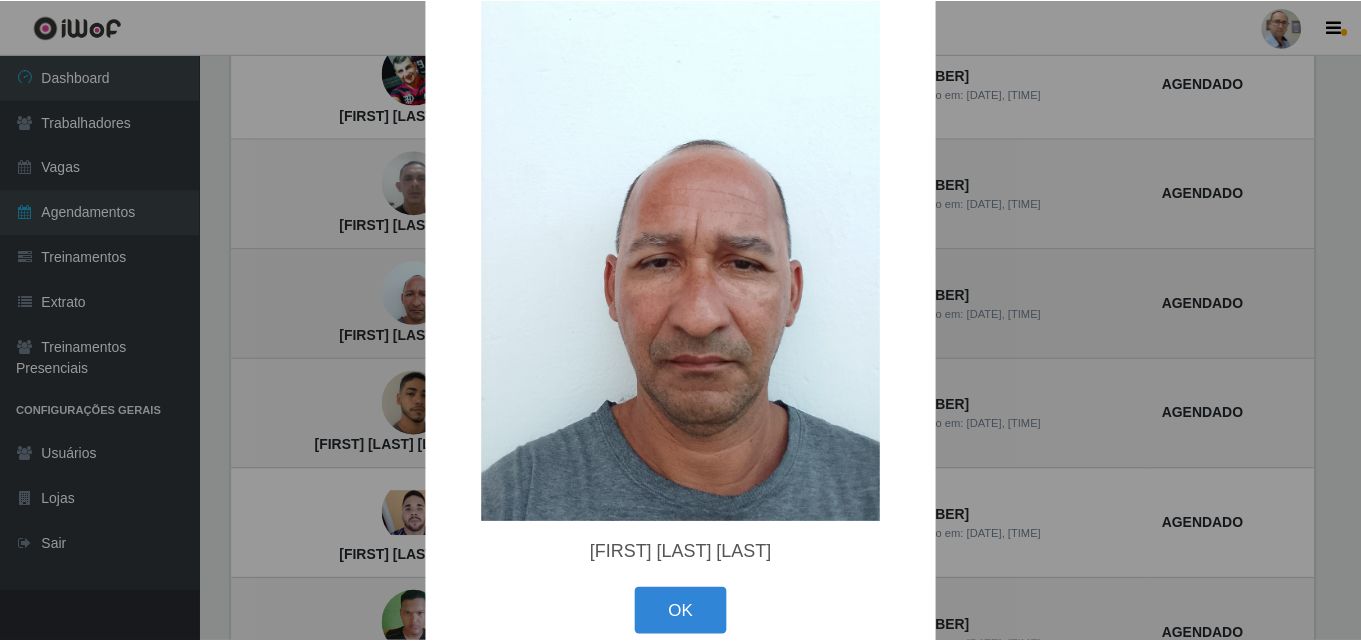 scroll, scrollTop: 91, scrollLeft: 0, axis: vertical 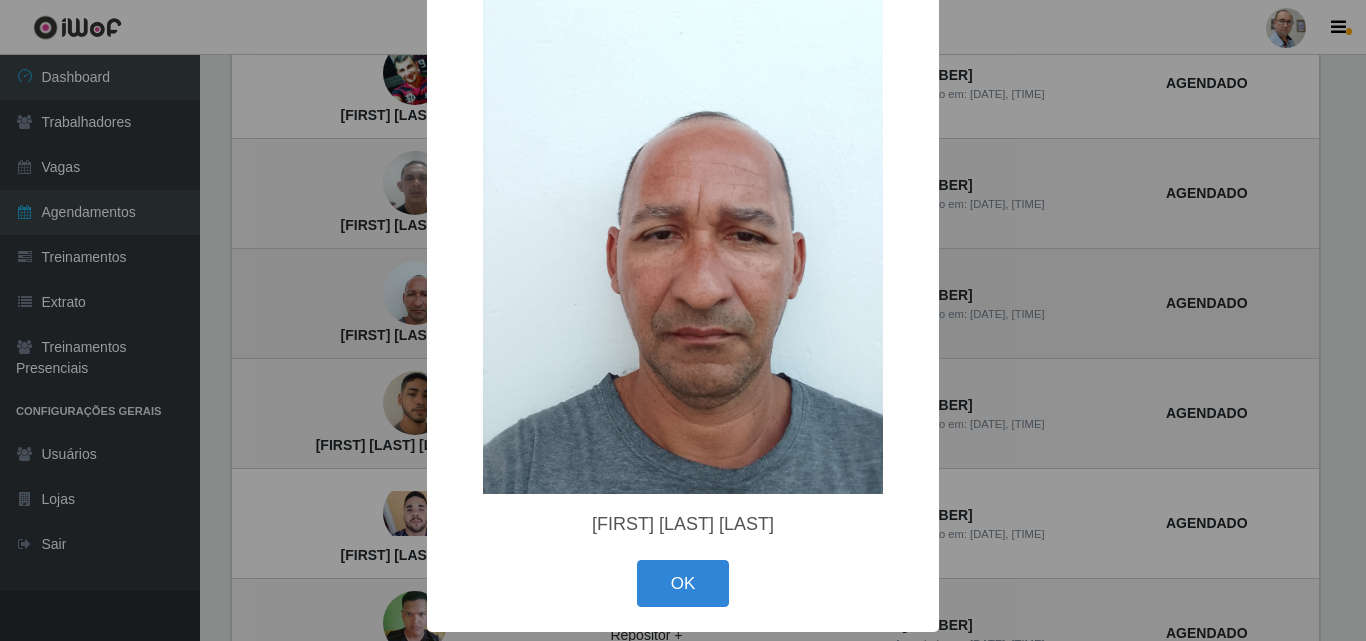 type 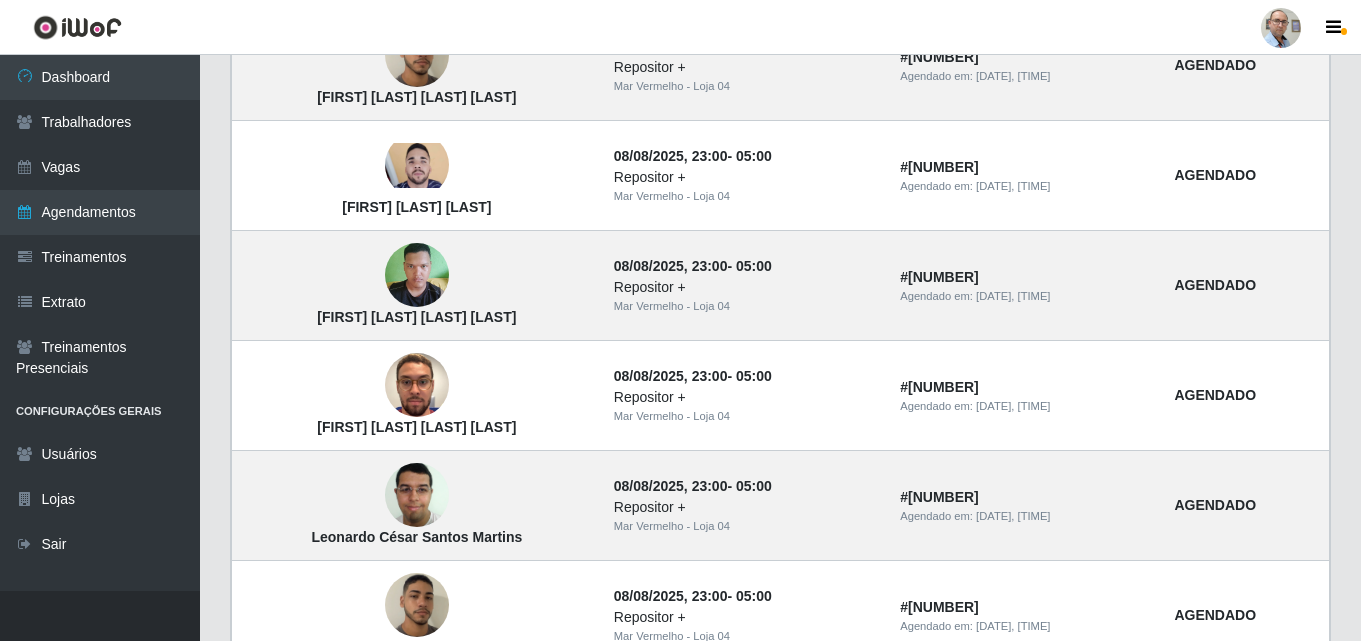 scroll, scrollTop: 1137, scrollLeft: 0, axis: vertical 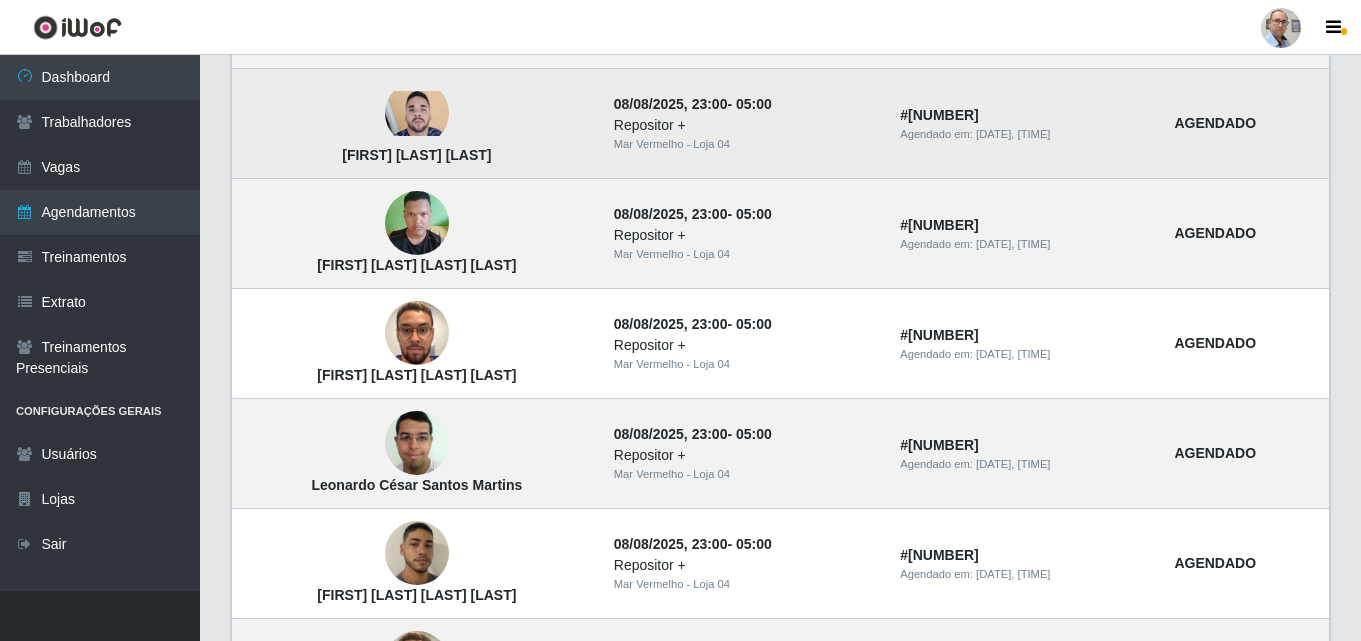 click at bounding box center (417, 113) 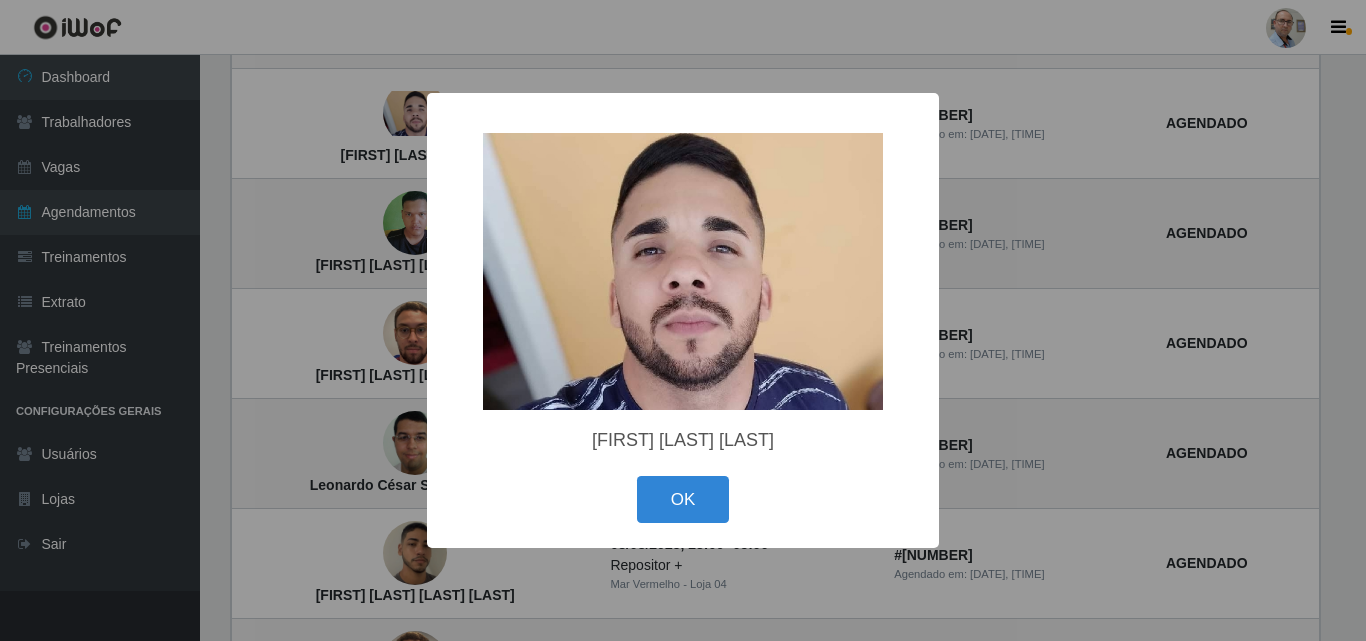 type 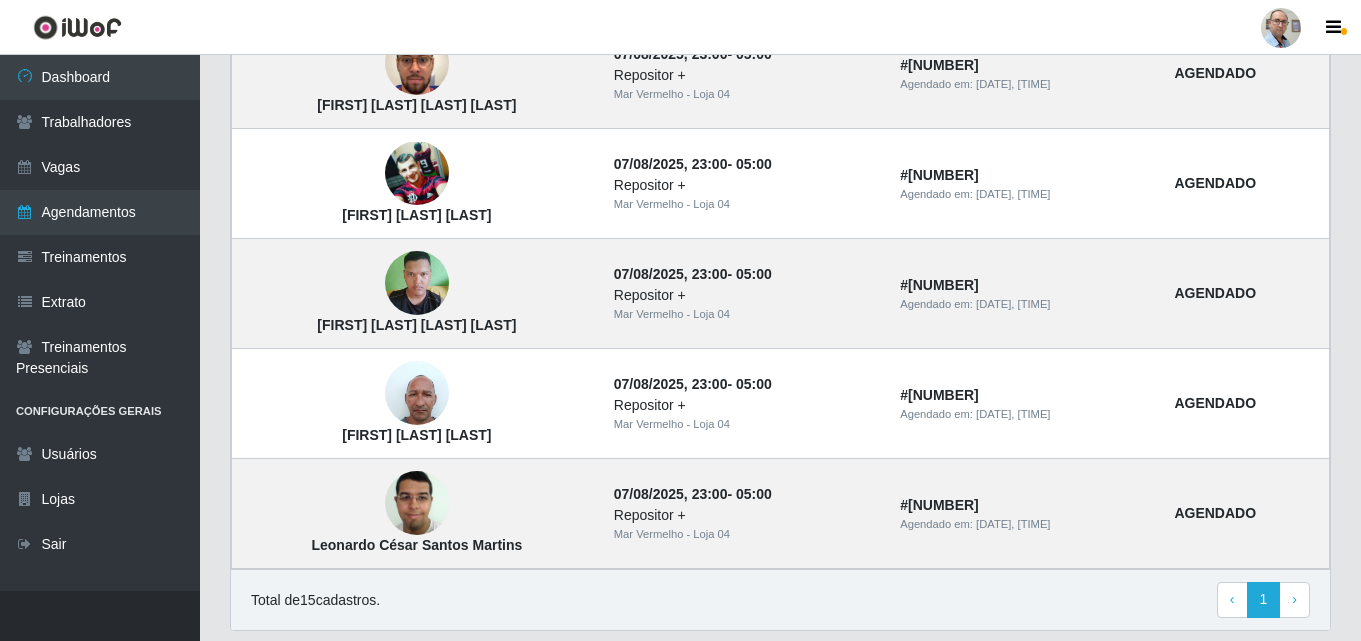 scroll, scrollTop: 1802, scrollLeft: 0, axis: vertical 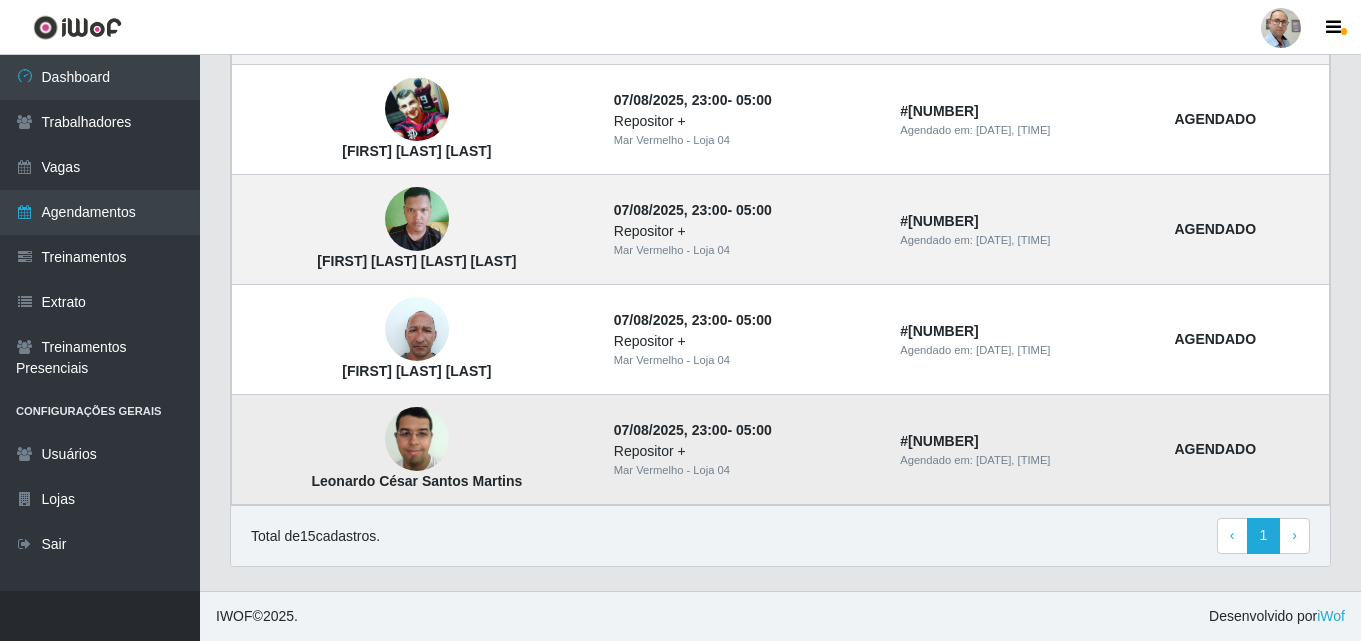 click at bounding box center (417, 439) 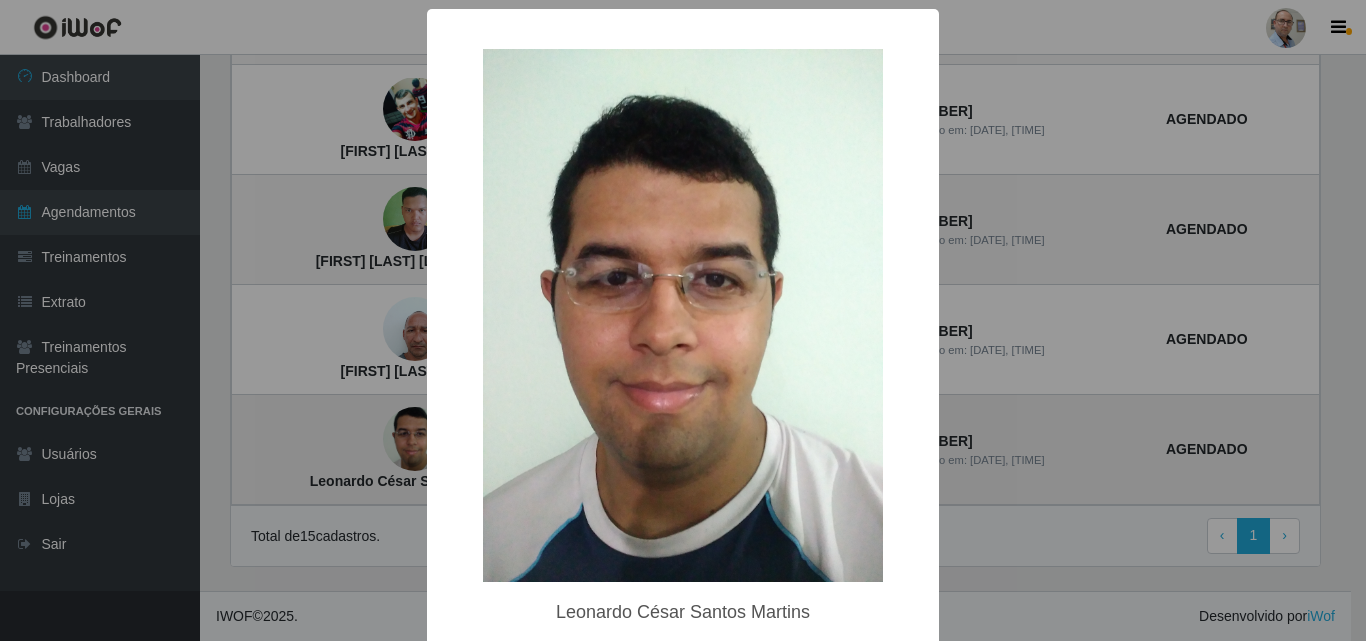 type 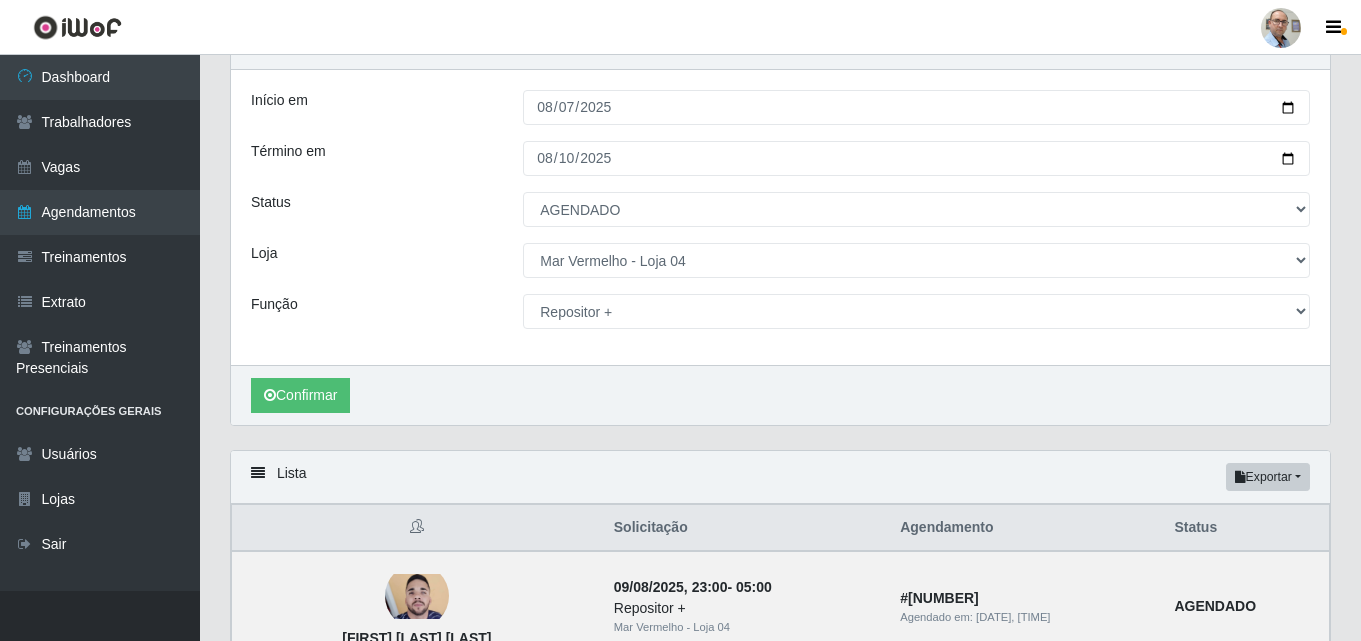 scroll, scrollTop: 2, scrollLeft: 0, axis: vertical 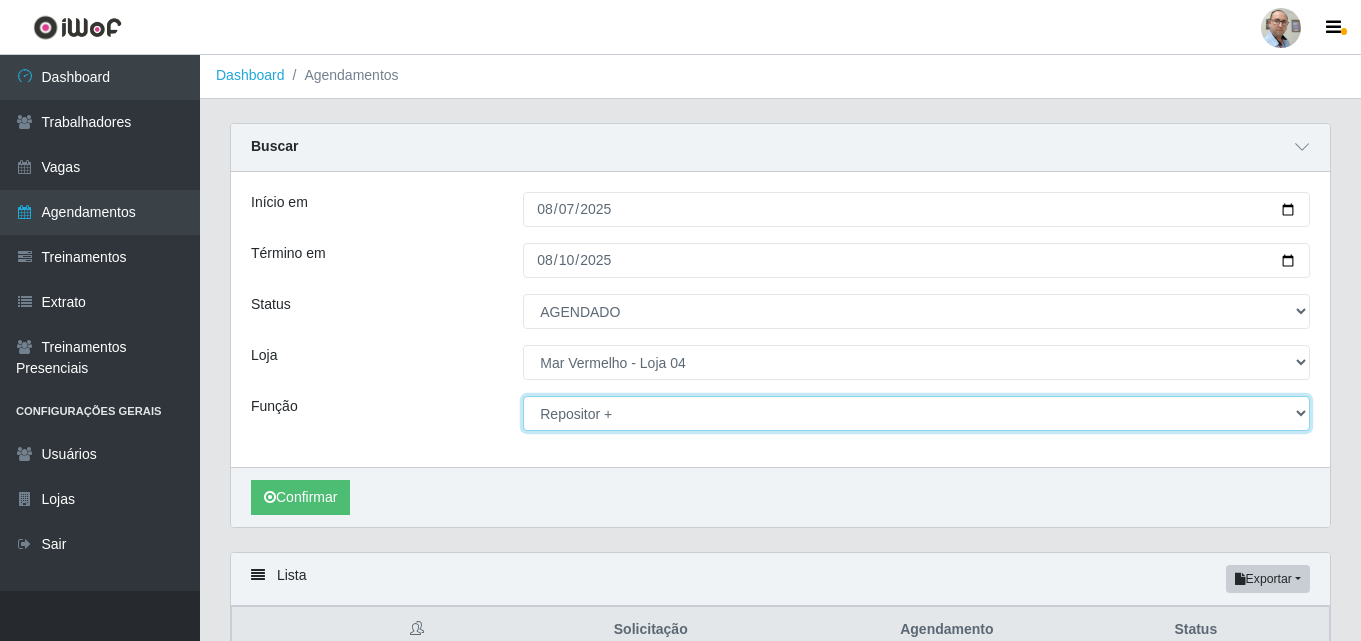 click on "[Selecione...] ASG ASG + ASG ++ Auxiliar de Depósito  Auxiliar de Depósito + Auxiliar de Depósito ++ Auxiliar de Estacionamento Auxiliar de Estacionamento + Auxiliar de Estacionamento ++ Balconista de Frios Balconista de Frios + Balconista de Padaria  Balconista de Padaria + Embalador Embalador + Embalador ++ Operador de Caixa Operador de Caixa + Operador de Caixa ++ Repositor  Repositor + Repositor ++ Repositor de Frios Repositor de Frios + Repositor de Frios ++ Repositor de Hortifruti Repositor de Hortifruti + Repositor de Hortifruti ++" at bounding box center (916, 413) 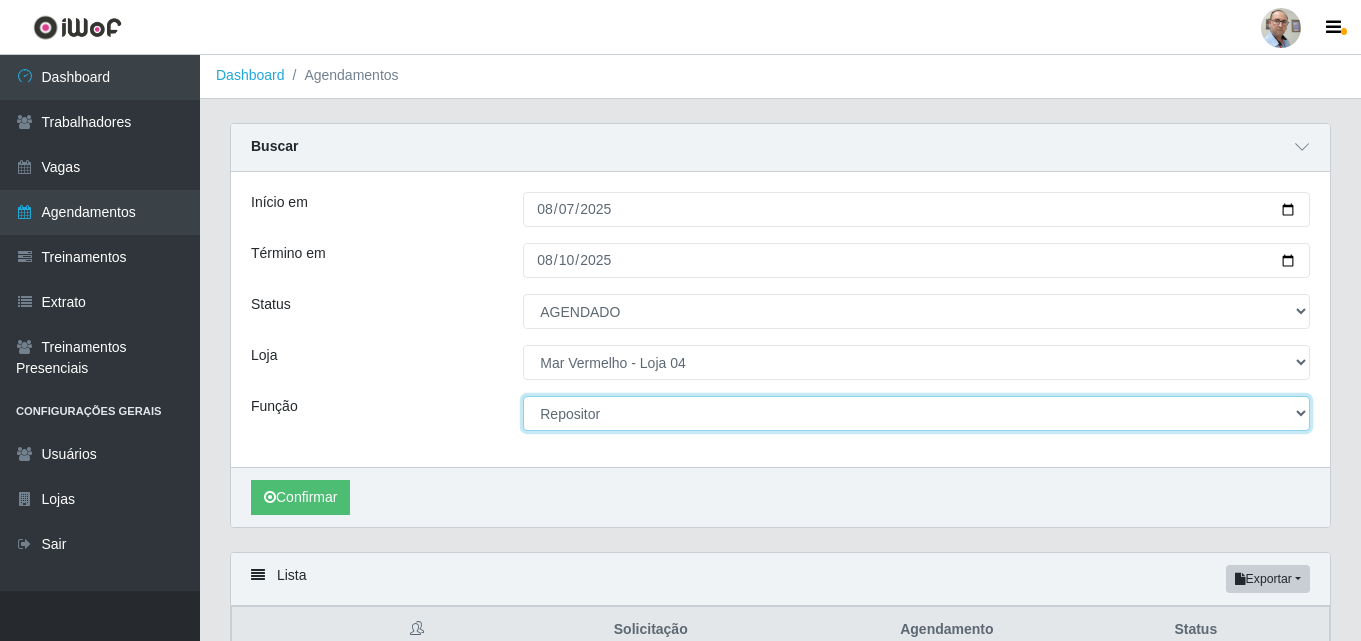 click on "[Selecione...] ASG ASG + ASG ++ Auxiliar de Depósito  Auxiliar de Depósito + Auxiliar de Depósito ++ Auxiliar de Estacionamento Auxiliar de Estacionamento + Auxiliar de Estacionamento ++ Balconista de Frios Balconista de Frios + Balconista de Padaria  Balconista de Padaria + Embalador Embalador + Embalador ++ Operador de Caixa Operador de Caixa + Operador de Caixa ++ Repositor  Repositor + Repositor ++ Repositor de Frios Repositor de Frios + Repositor de Frios ++ Repositor de Hortifruti Repositor de Hortifruti + Repositor de Hortifruti ++" at bounding box center [916, 413] 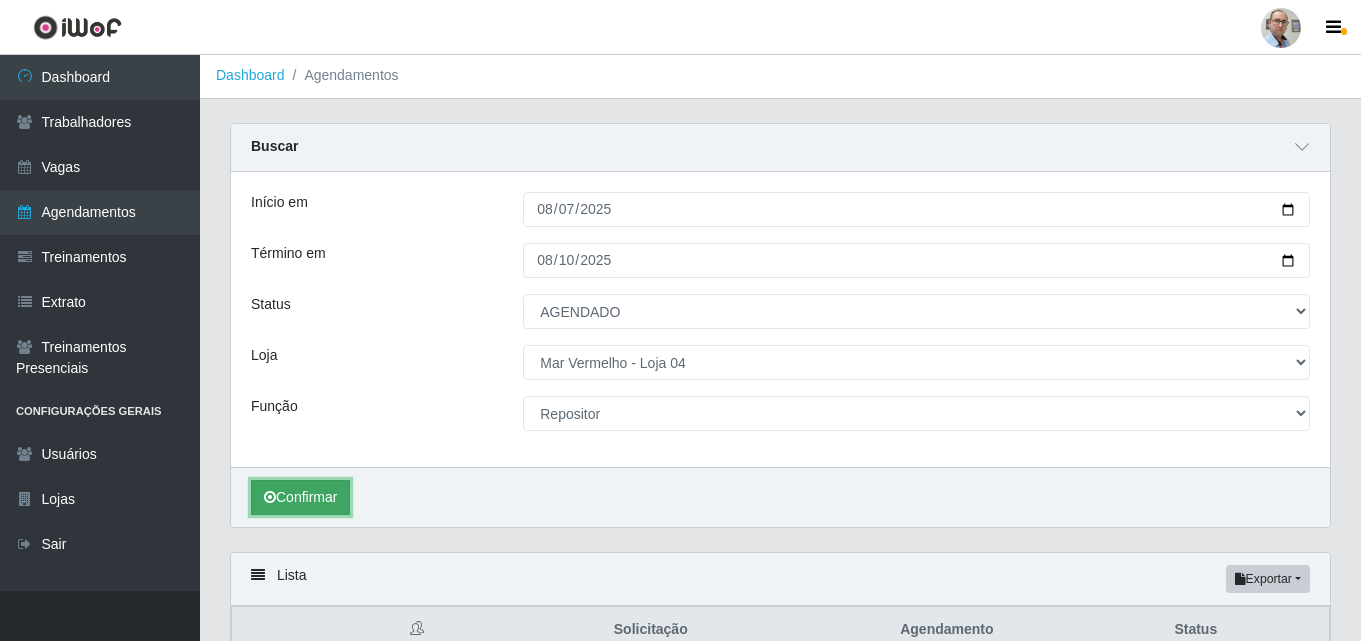 click on "Confirmar" at bounding box center (300, 497) 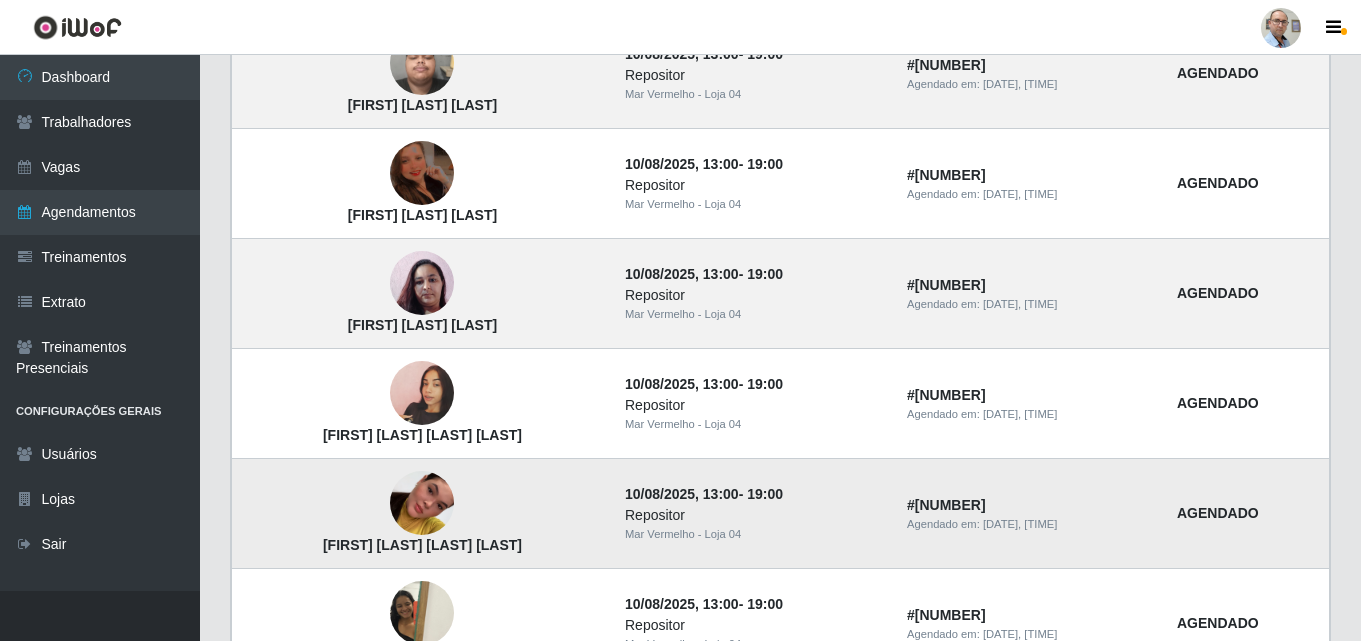 scroll, scrollTop: 602, scrollLeft: 0, axis: vertical 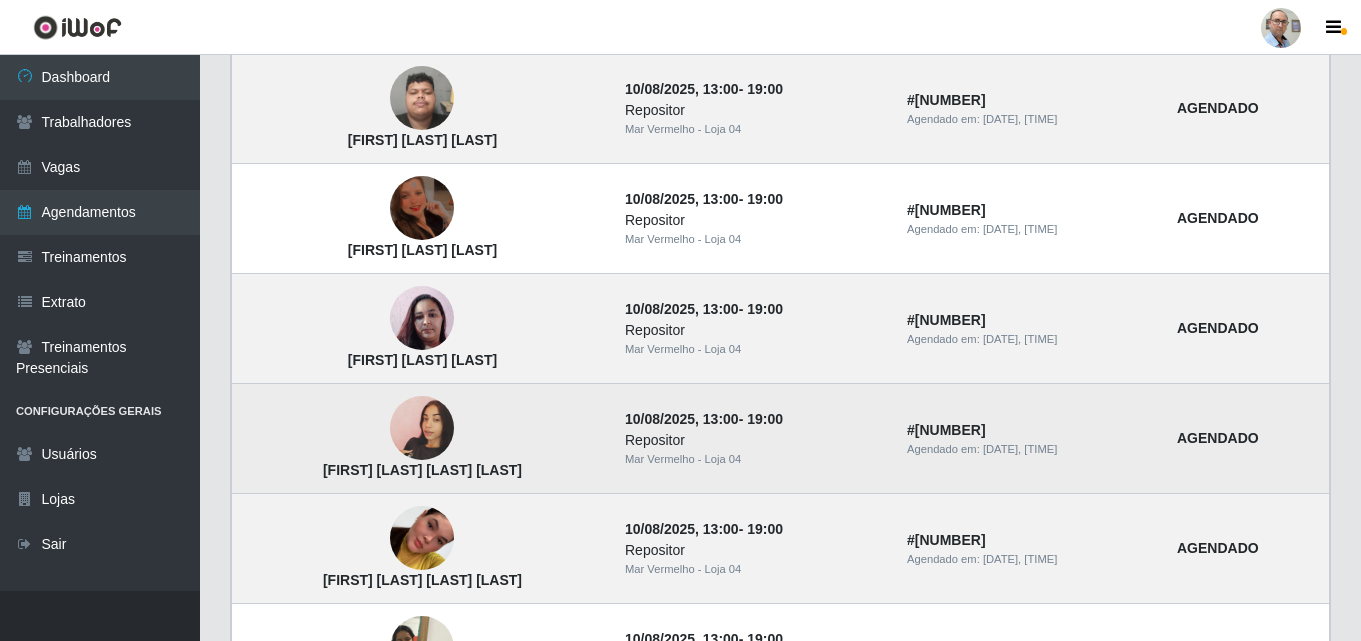 click at bounding box center (422, 428) 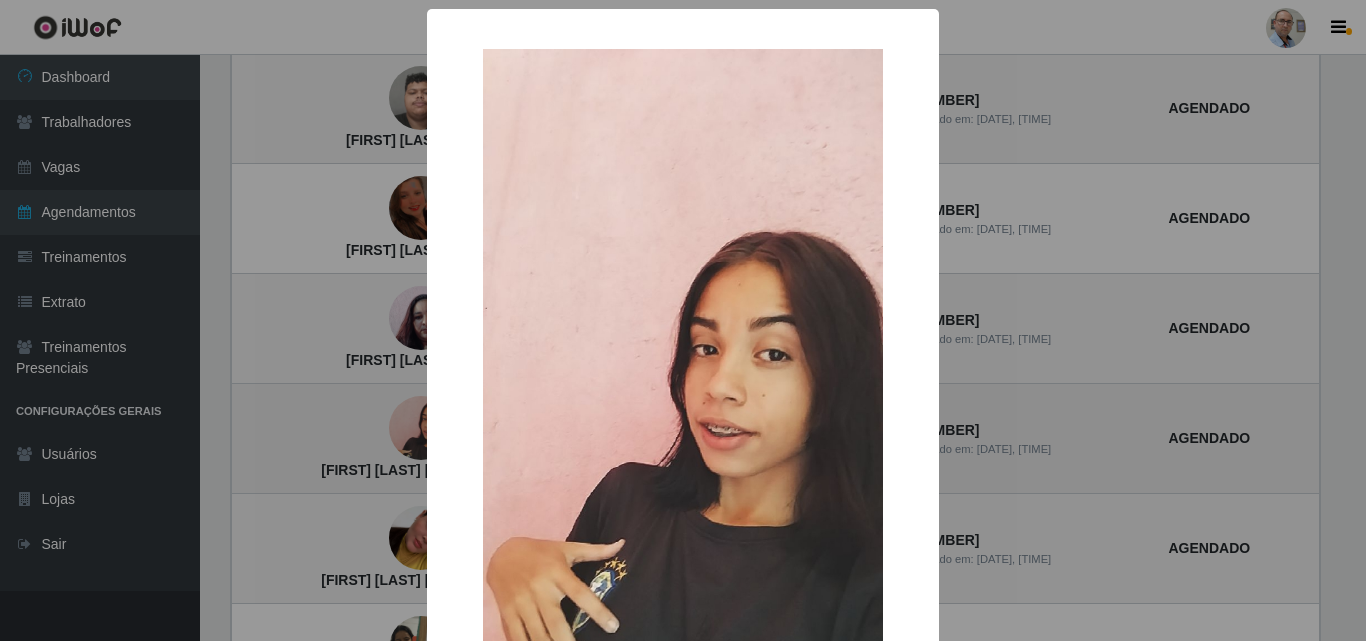 type 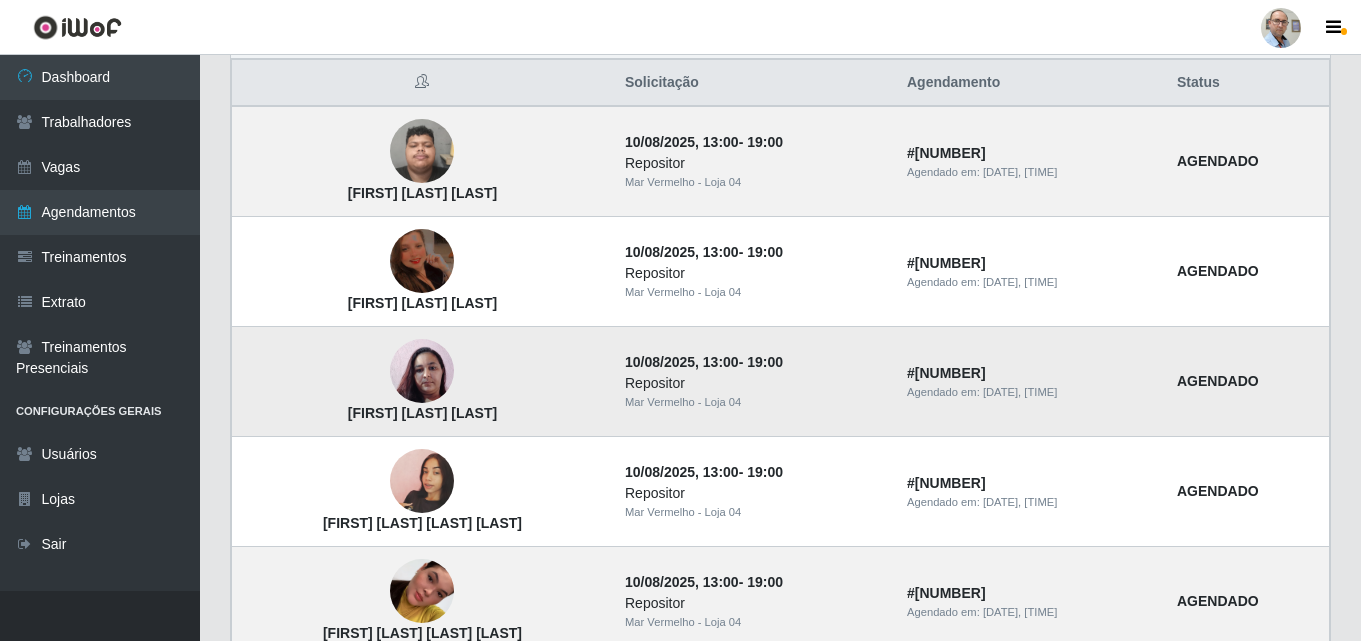 scroll, scrollTop: 502, scrollLeft: 0, axis: vertical 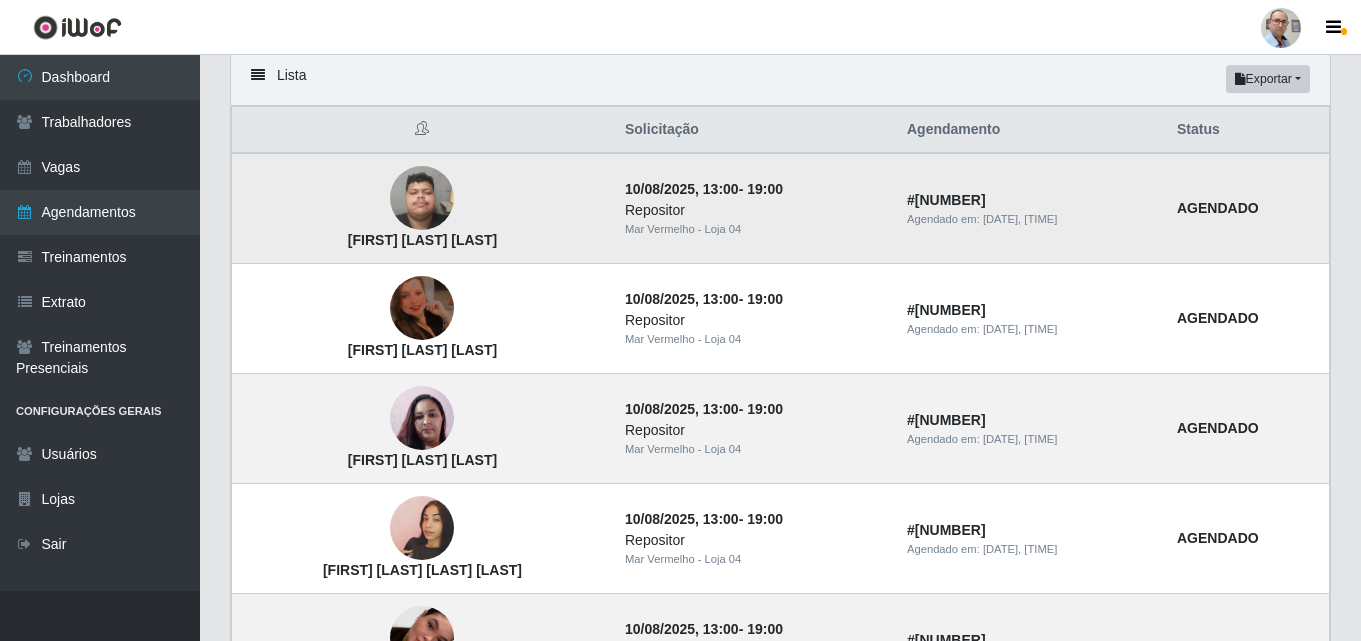click at bounding box center (422, 198) 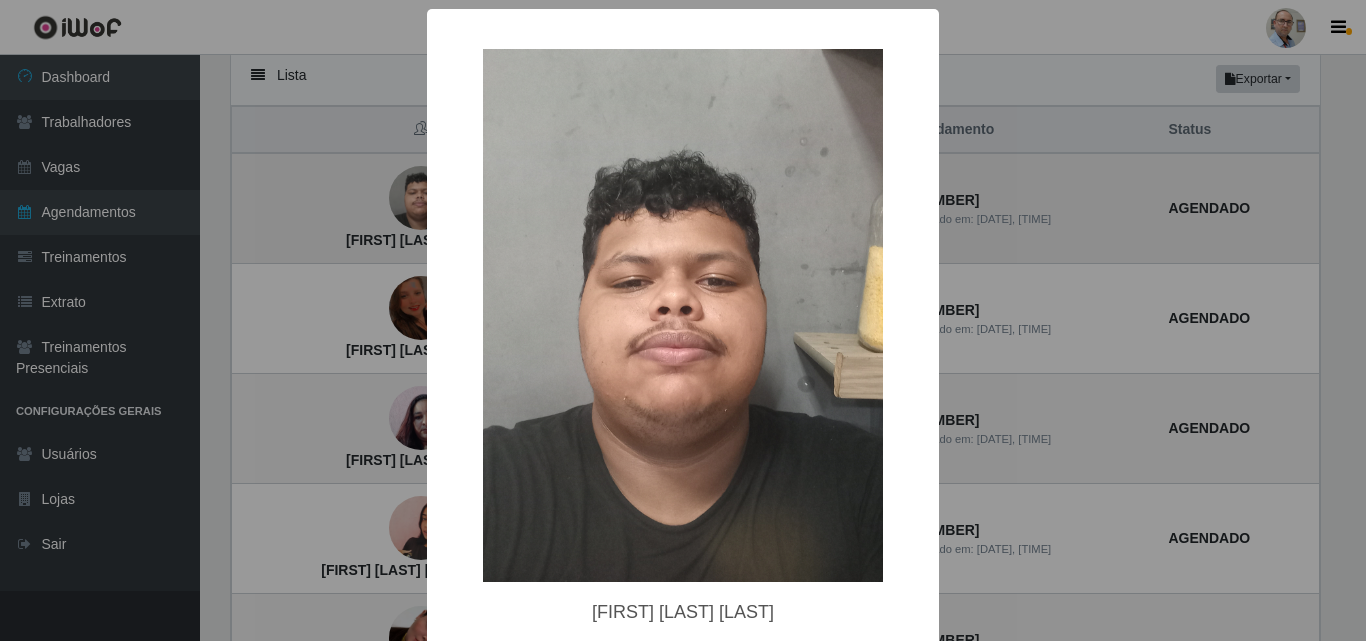 type 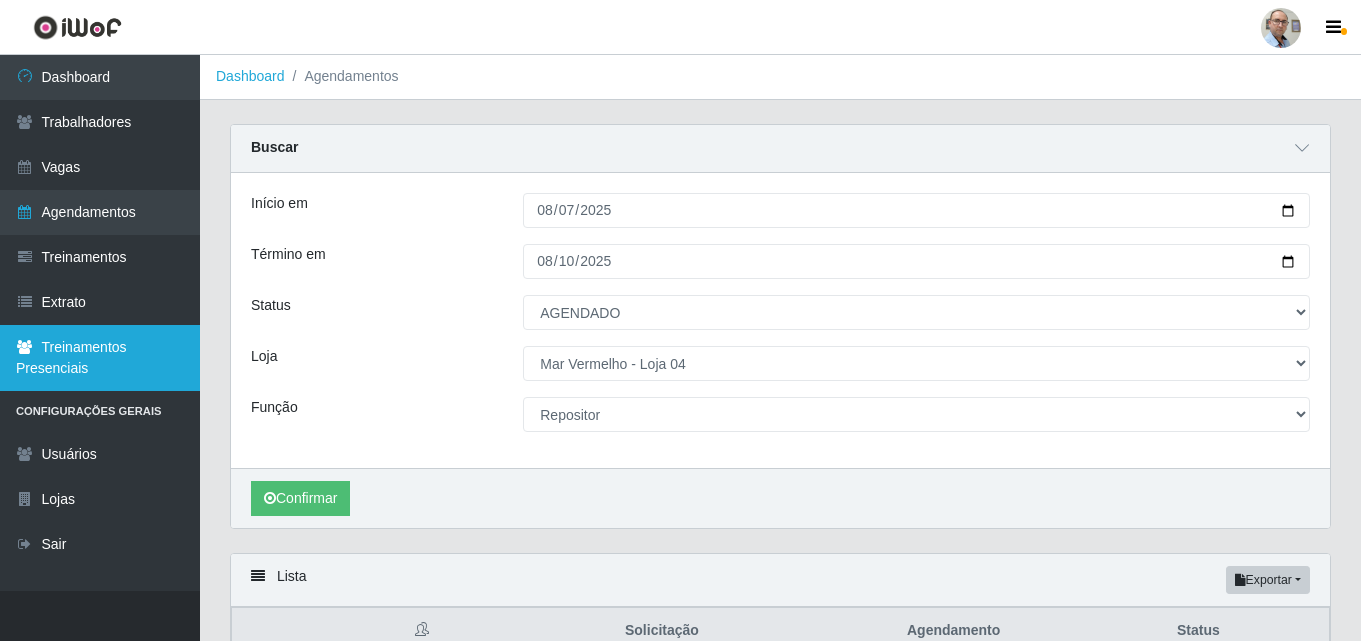scroll, scrollTop: 0, scrollLeft: 0, axis: both 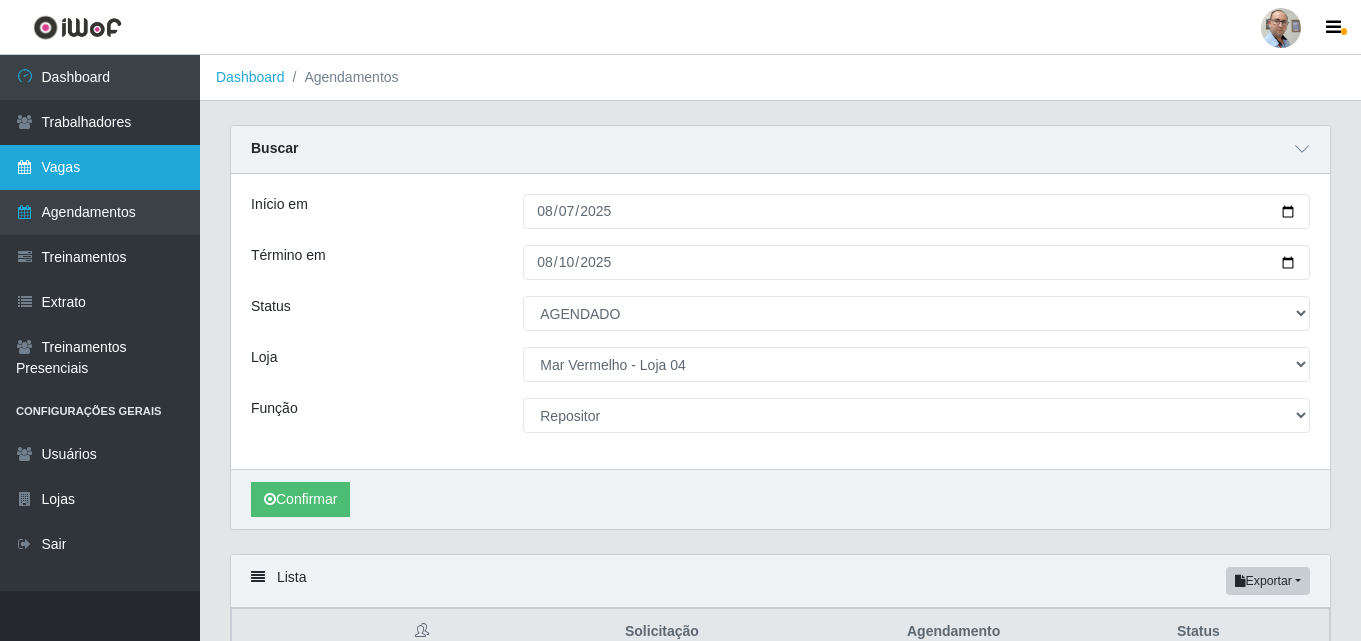 click on "Vagas" at bounding box center [100, 167] 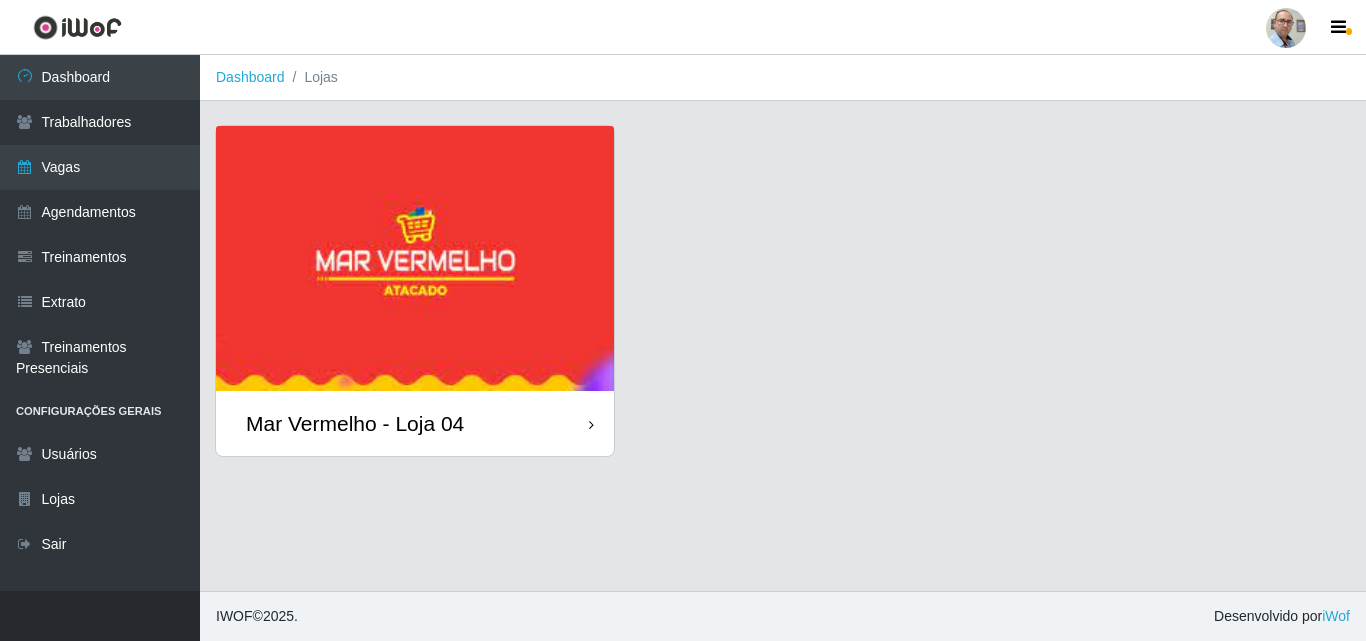 click on "Mar Vermelho - Loja 04" at bounding box center [355, 423] 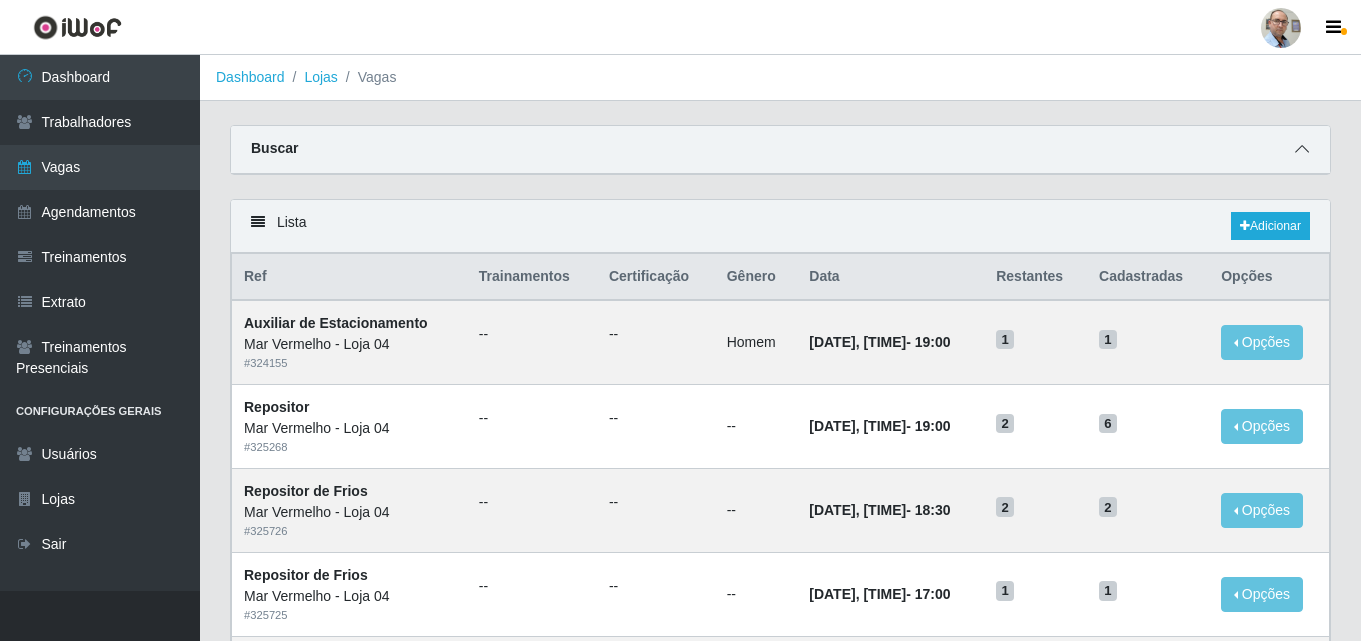 click at bounding box center (1302, 149) 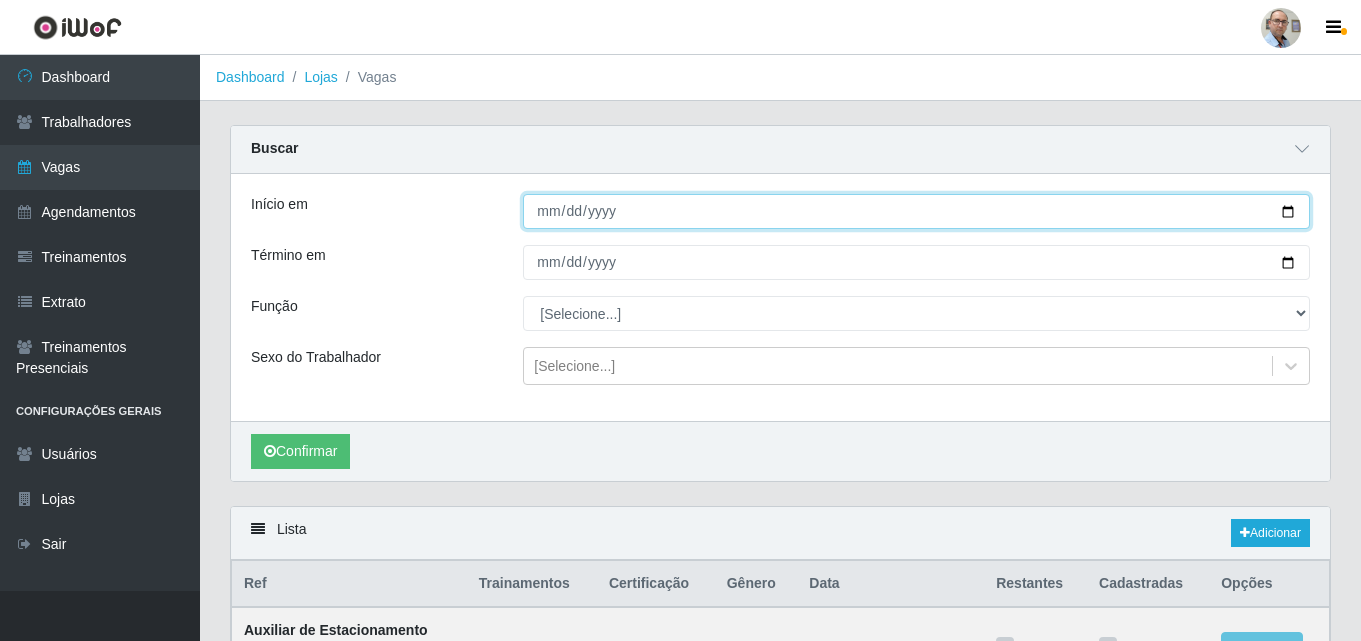 click on "Início em" at bounding box center (916, 211) 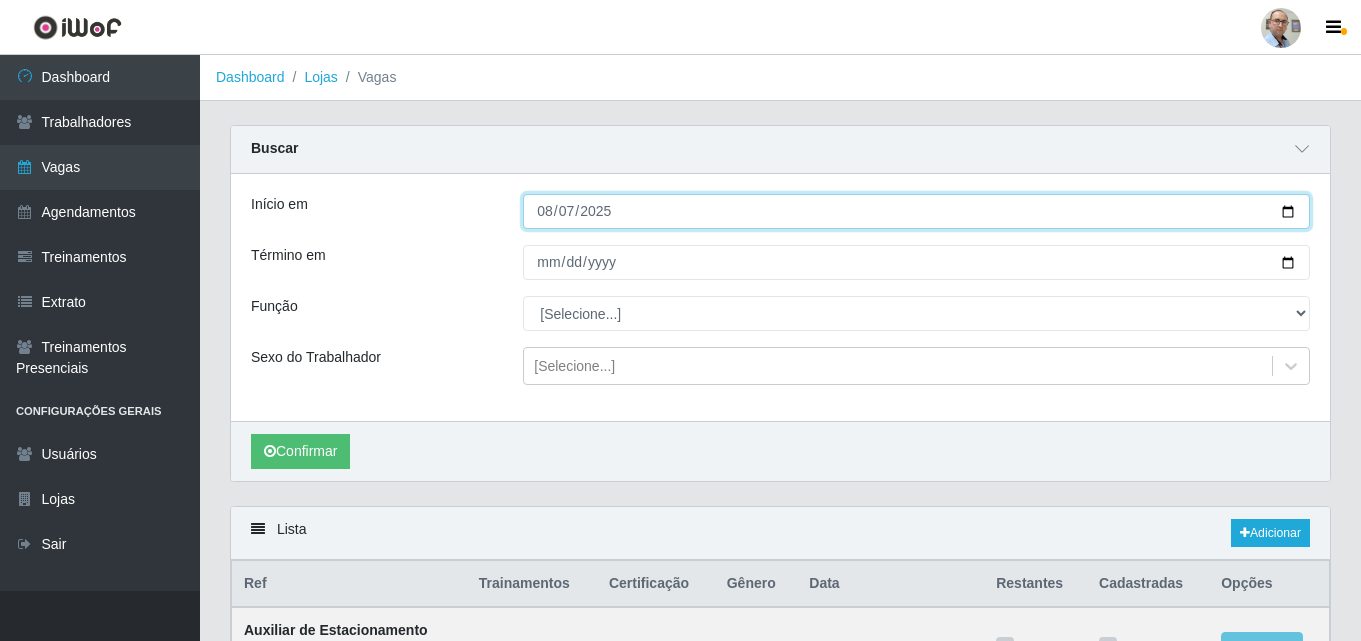 click on "2025-08-07" at bounding box center (916, 211) 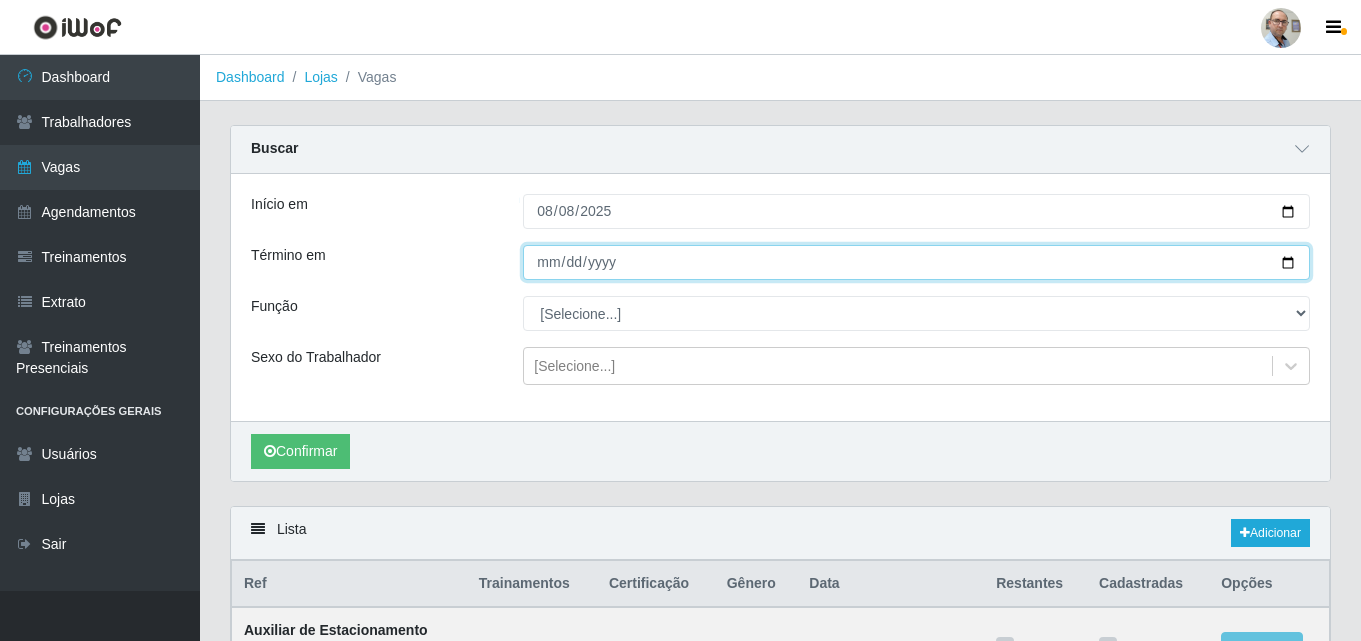 click on "Término em" at bounding box center (916, 262) 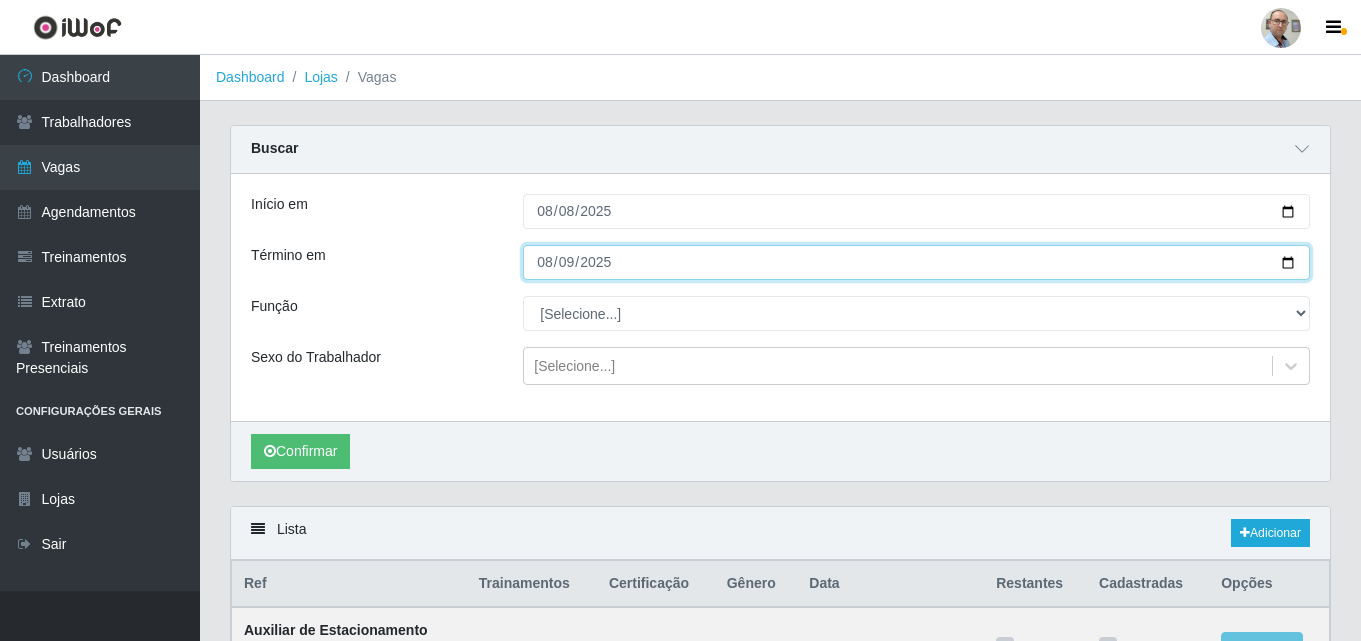 click on "2025-08-09" at bounding box center (916, 262) 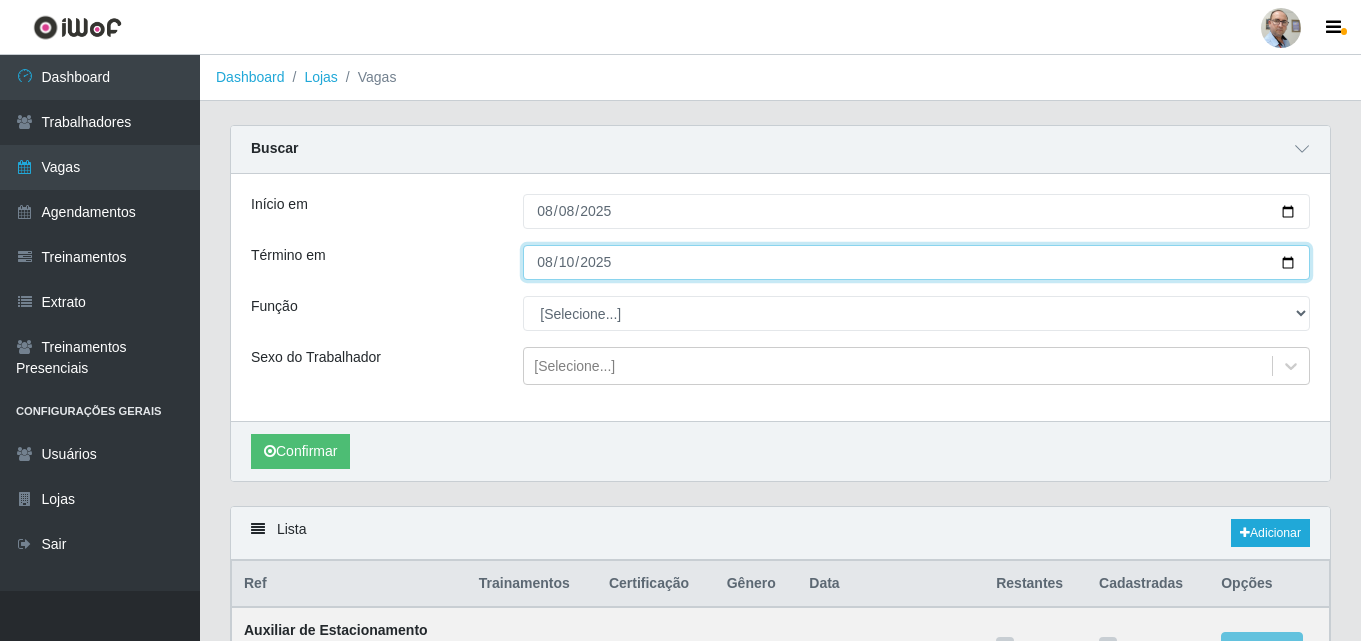 type on "2025-08-10" 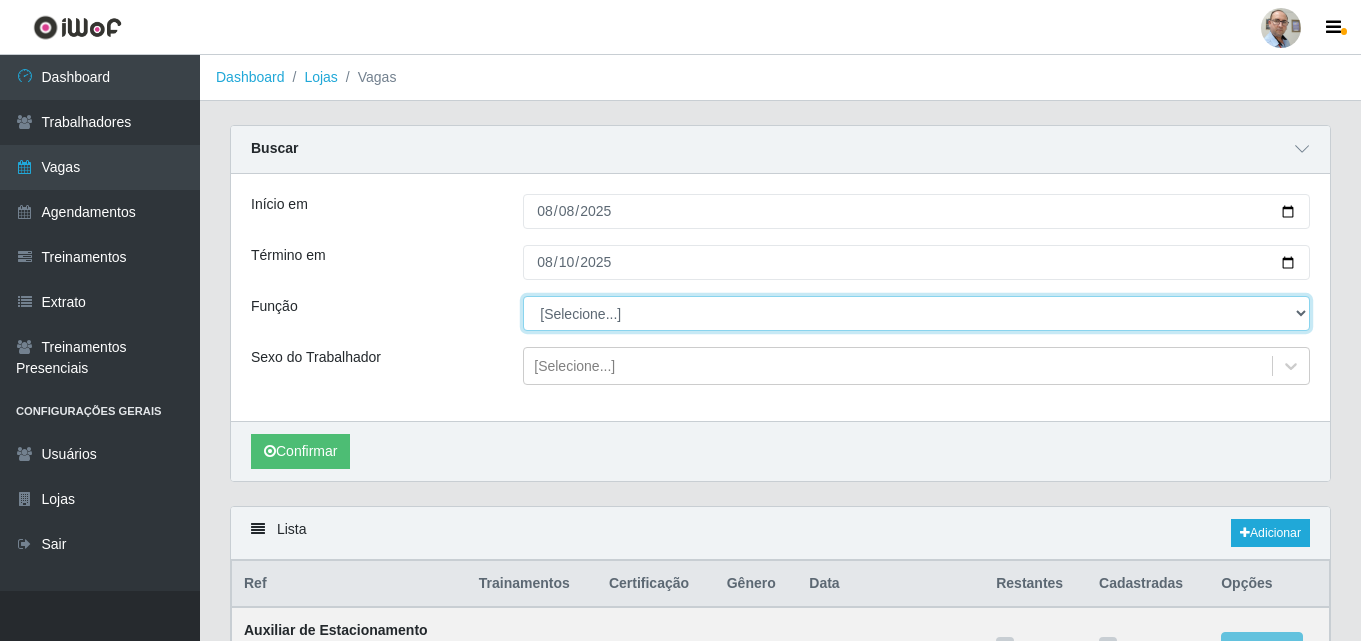 click on "[Selecione...] ASG ASG + ASG ++ Auxiliar de Depósito  Auxiliar de Depósito + Auxiliar de Depósito ++ Auxiliar de Estacionamento Auxiliar de Estacionamento + Auxiliar de Estacionamento ++ Balconista de Frios Balconista de Frios + Balconista de Padaria  Balconista de Padaria + Embalador Embalador + Embalador ++ Operador de Caixa Operador de Caixa + Operador de Caixa ++ Repositor  Repositor + Repositor ++ Repositor de Frios Repositor de Frios + Repositor de Frios ++ Repositor de Hortifruti Repositor de Hortifruti + Repositor de Hortifruti ++" at bounding box center (916, 313) 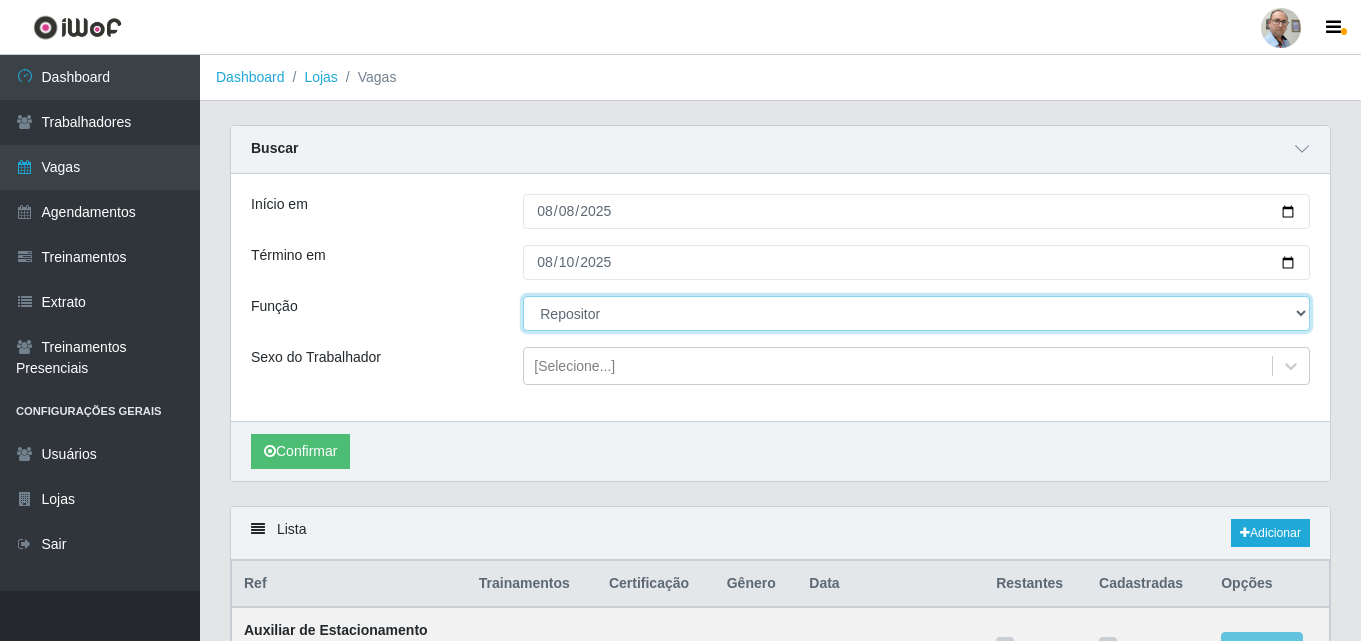 click on "[Selecione...] ASG ASG + ASG ++ Auxiliar de Depósito  Auxiliar de Depósito + Auxiliar de Depósito ++ Auxiliar de Estacionamento Auxiliar de Estacionamento + Auxiliar de Estacionamento ++ Balconista de Frios Balconista de Frios + Balconista de Padaria  Balconista de Padaria + Embalador Embalador + Embalador ++ Operador de Caixa Operador de Caixa + Operador de Caixa ++ Repositor  Repositor + Repositor ++ Repositor de Frios Repositor de Frios + Repositor de Frios ++ Repositor de Hortifruti Repositor de Hortifruti + Repositor de Hortifruti ++" at bounding box center [916, 313] 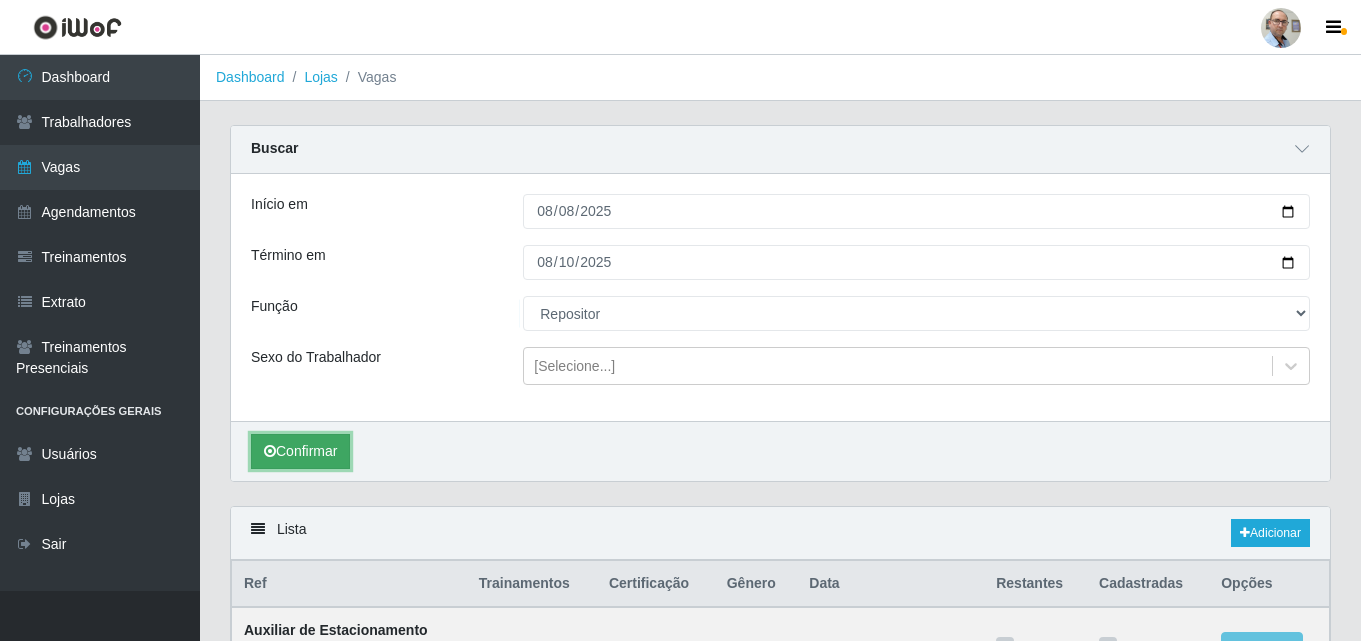 click on "Confirmar" at bounding box center (300, 451) 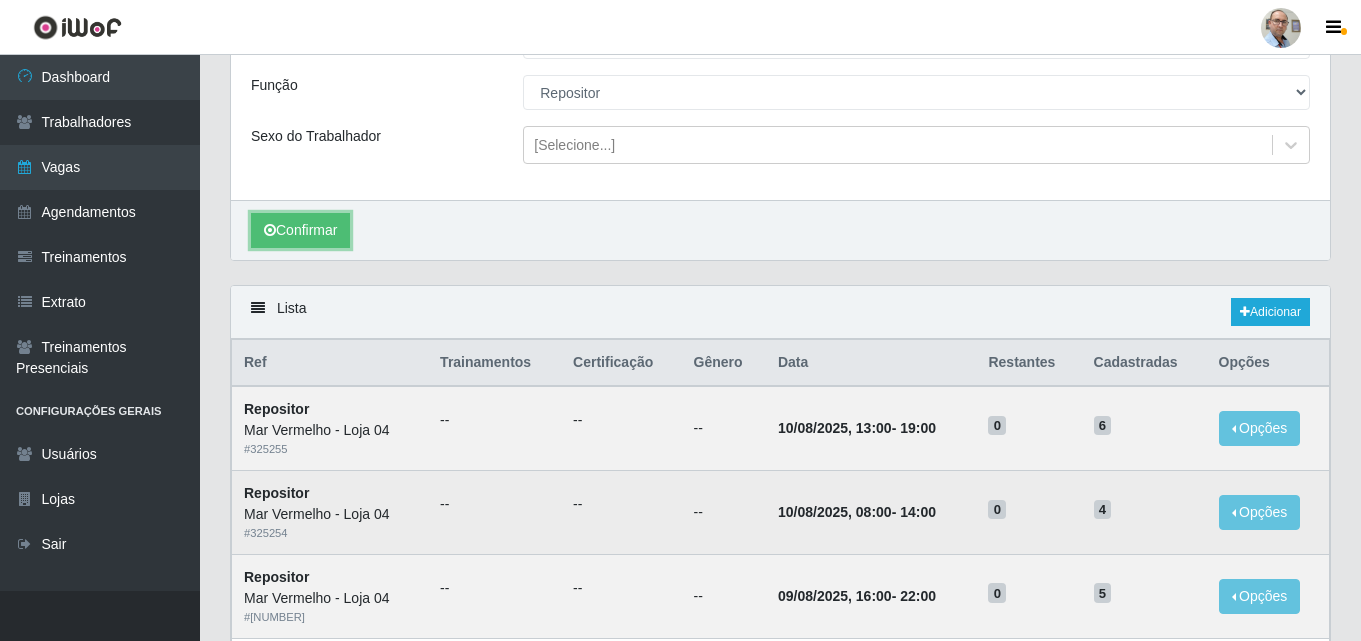 scroll, scrollTop: 207, scrollLeft: 0, axis: vertical 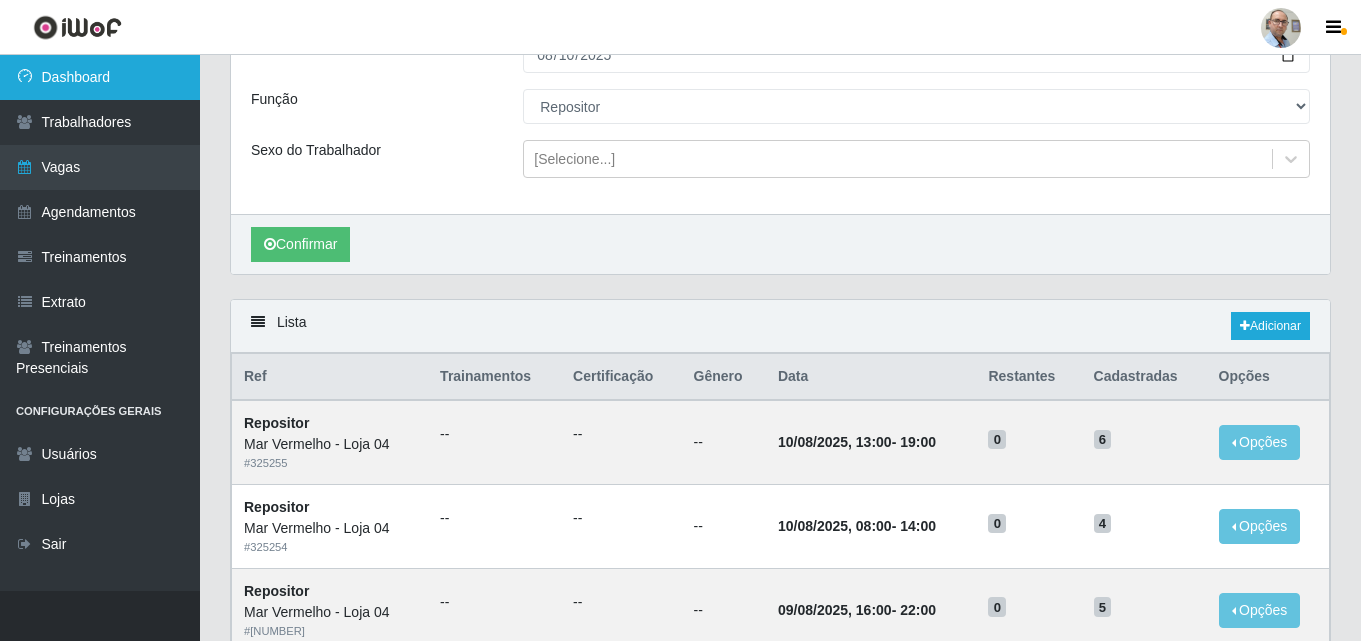 click on "Dashboard" at bounding box center (100, 77) 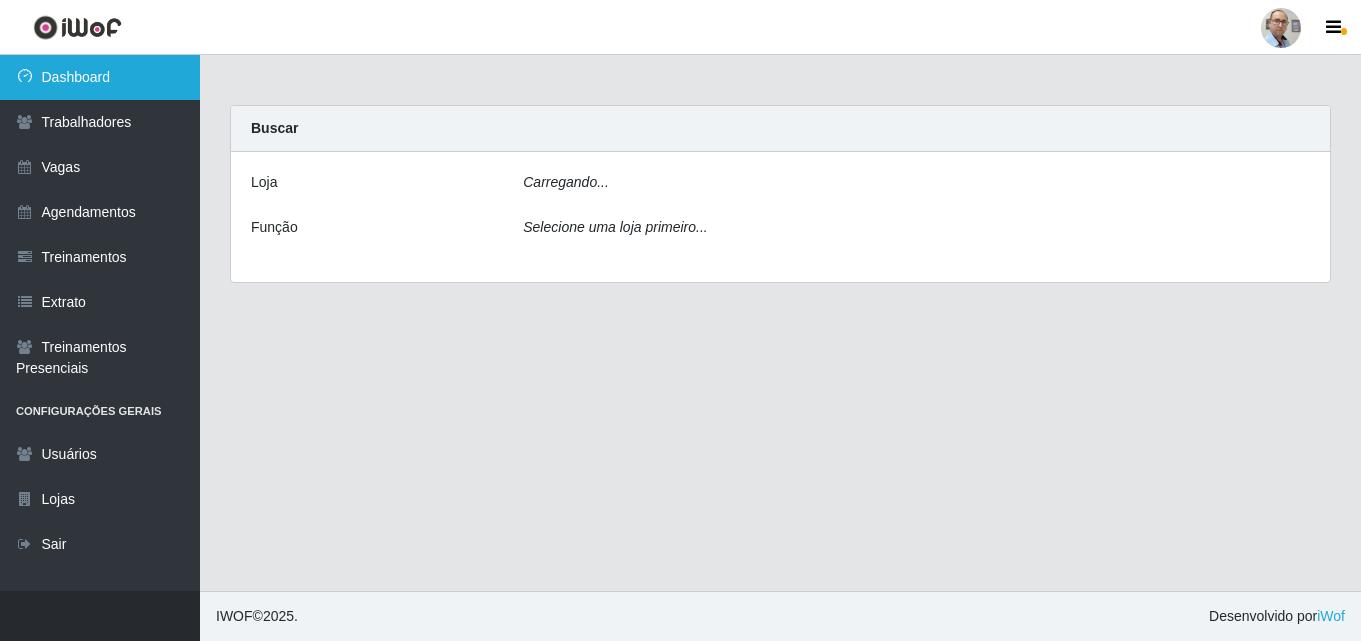 scroll, scrollTop: 0, scrollLeft: 0, axis: both 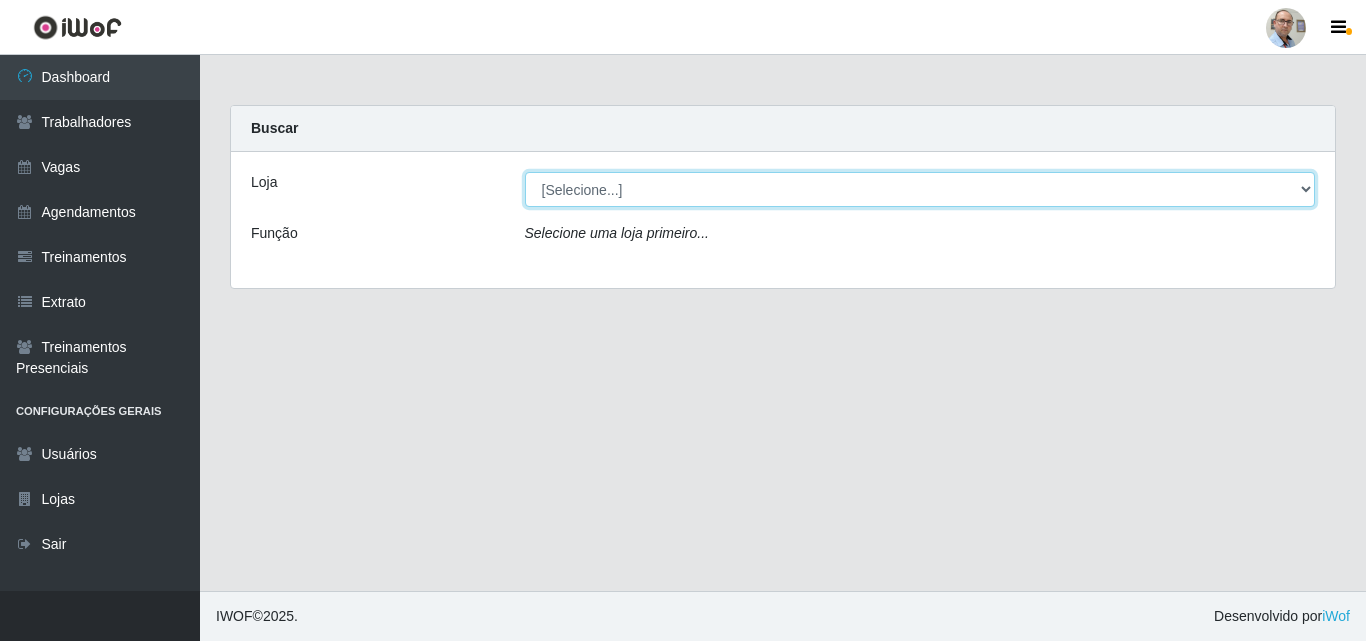 click on "[Selecione...] Mar Vermelho - Loja 04" at bounding box center (920, 189) 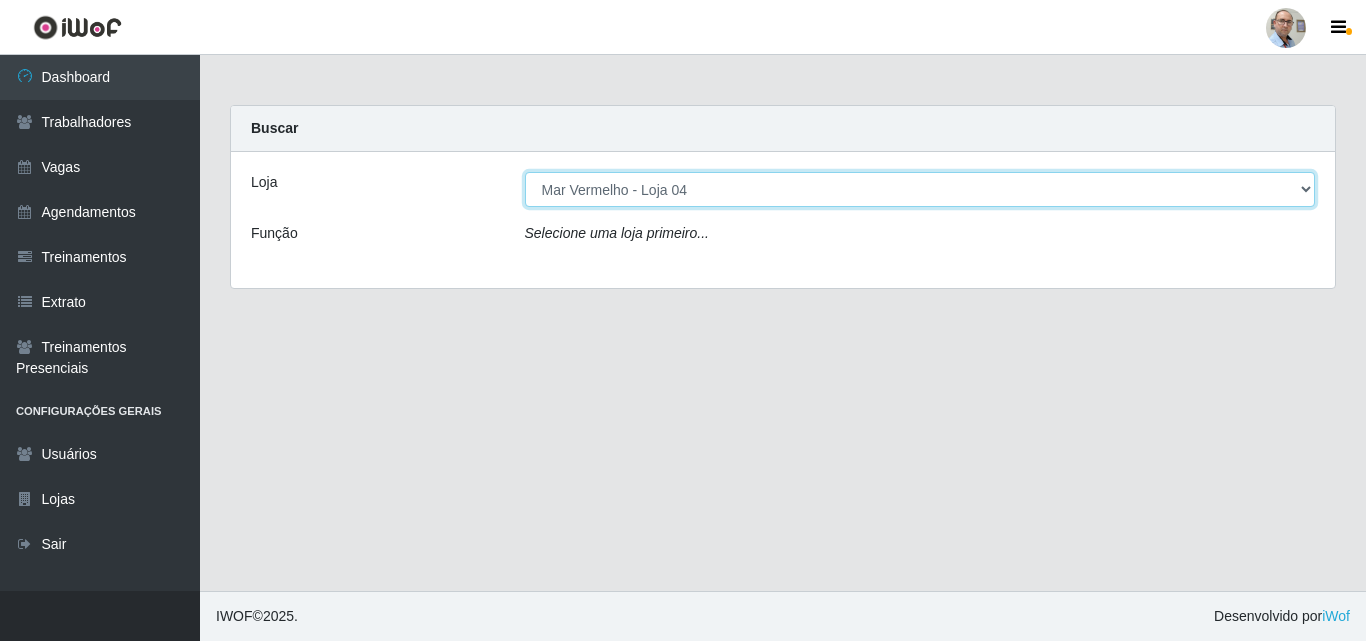 click on "[Selecione...] Mar Vermelho - Loja 04" at bounding box center [920, 189] 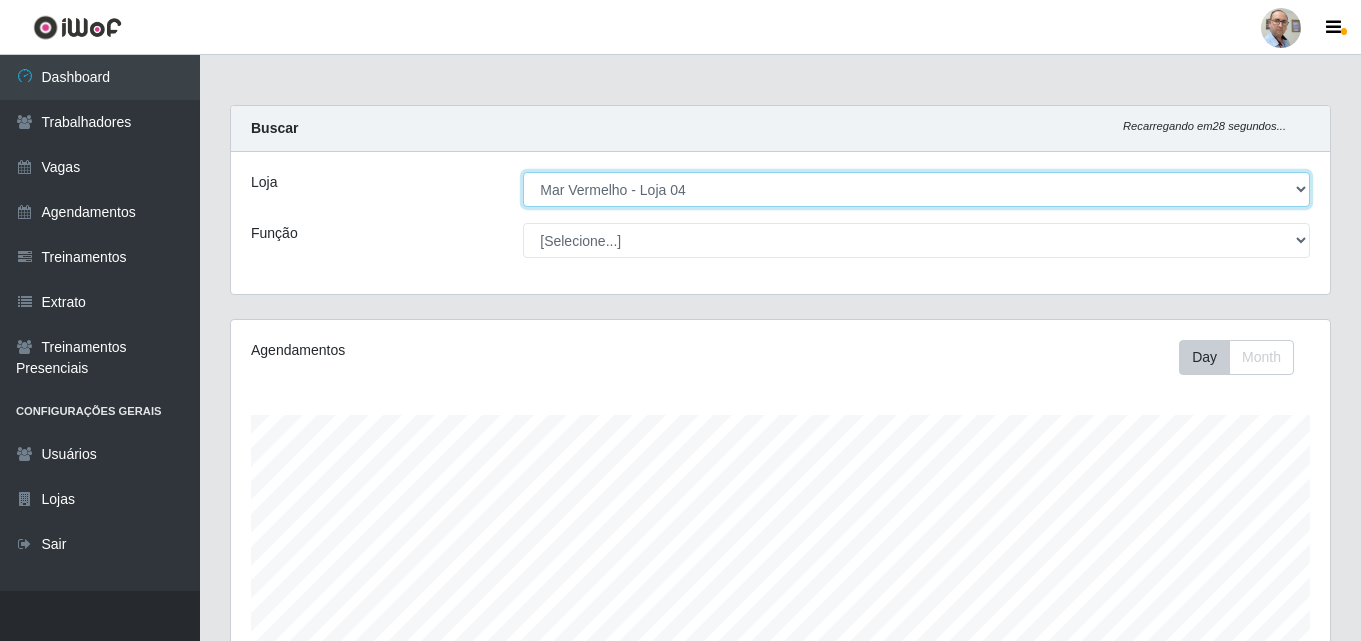 scroll, scrollTop: 999585, scrollLeft: 998901, axis: both 